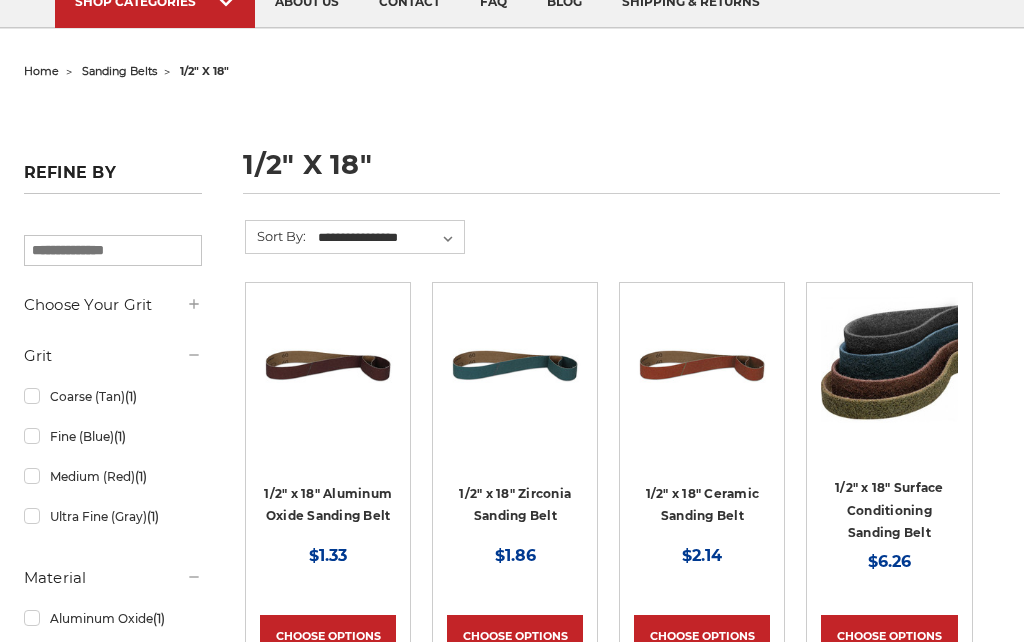 scroll, scrollTop: 162, scrollLeft: 0, axis: vertical 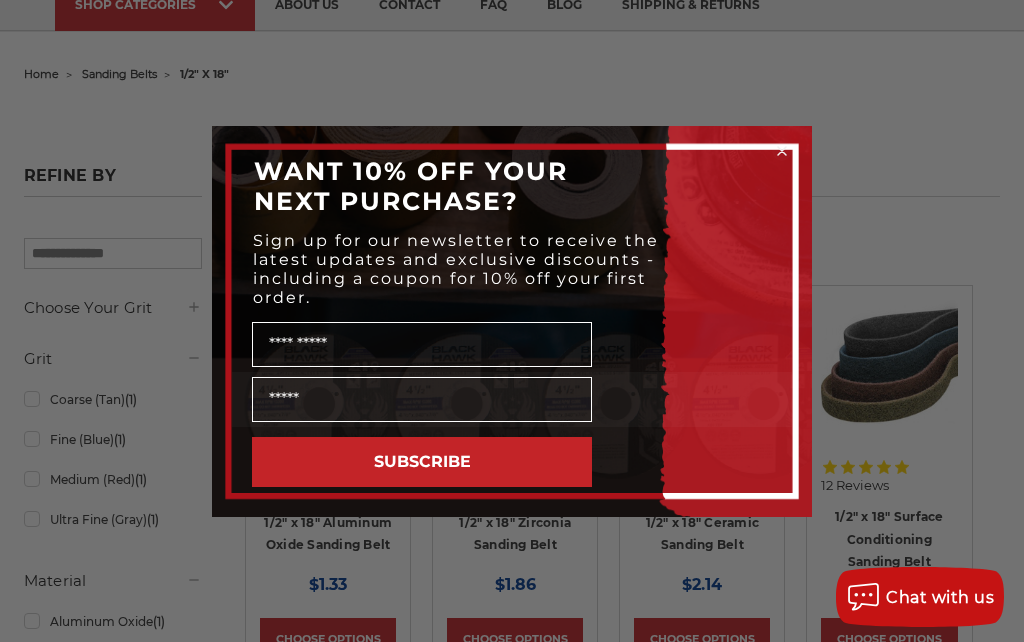 click 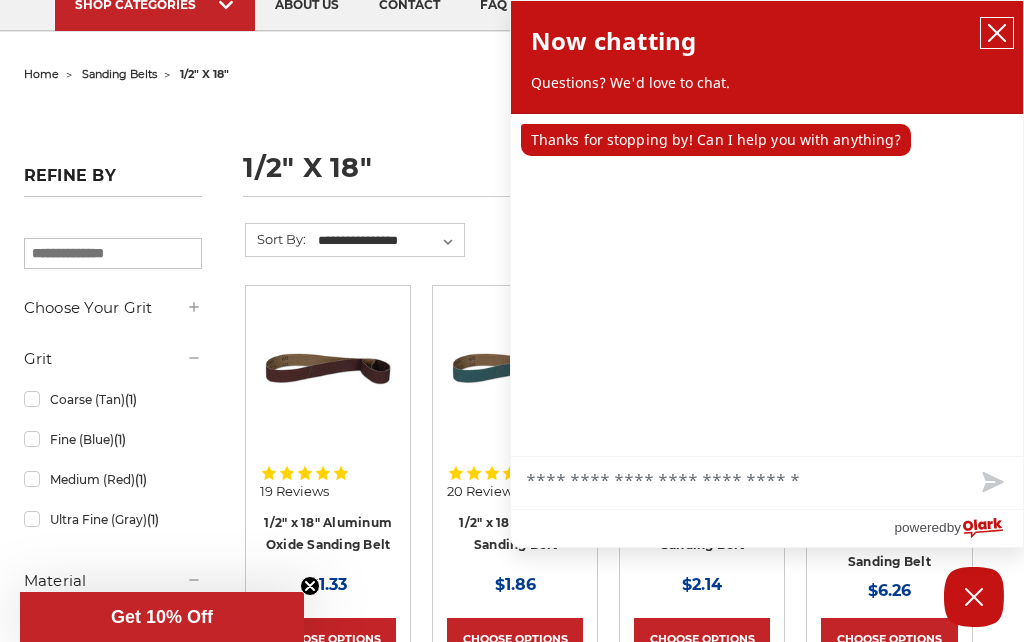 click 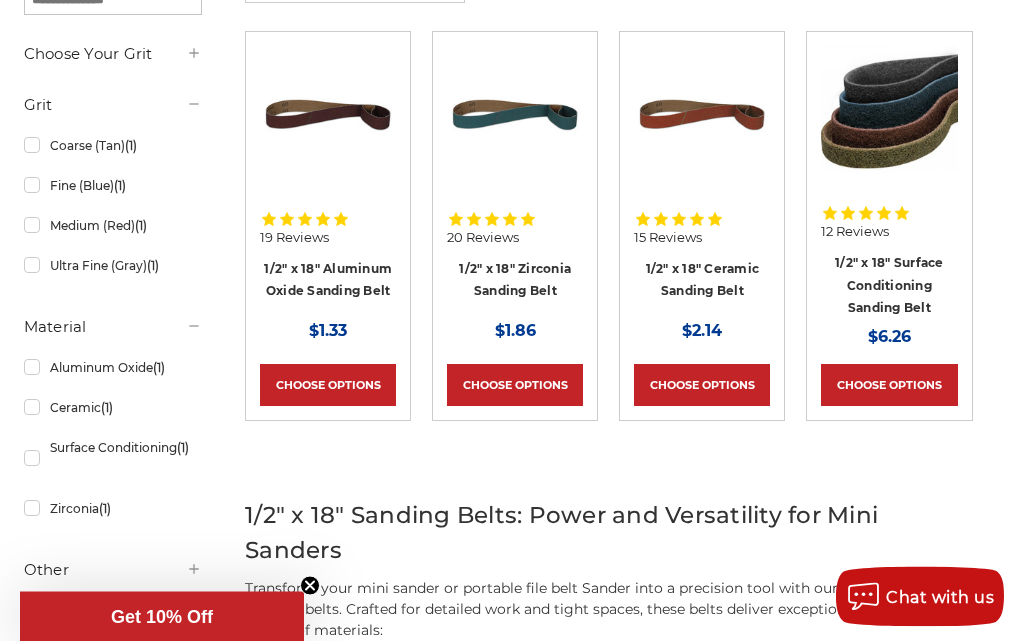 scroll, scrollTop: 413, scrollLeft: 0, axis: vertical 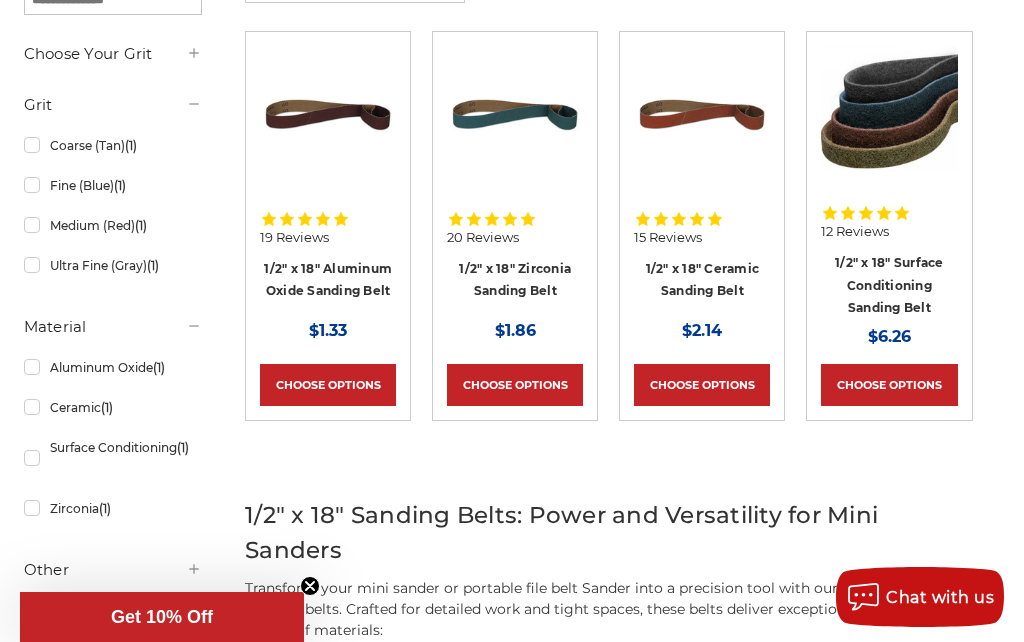 click on "Choose Options" at bounding box center [328, 385] 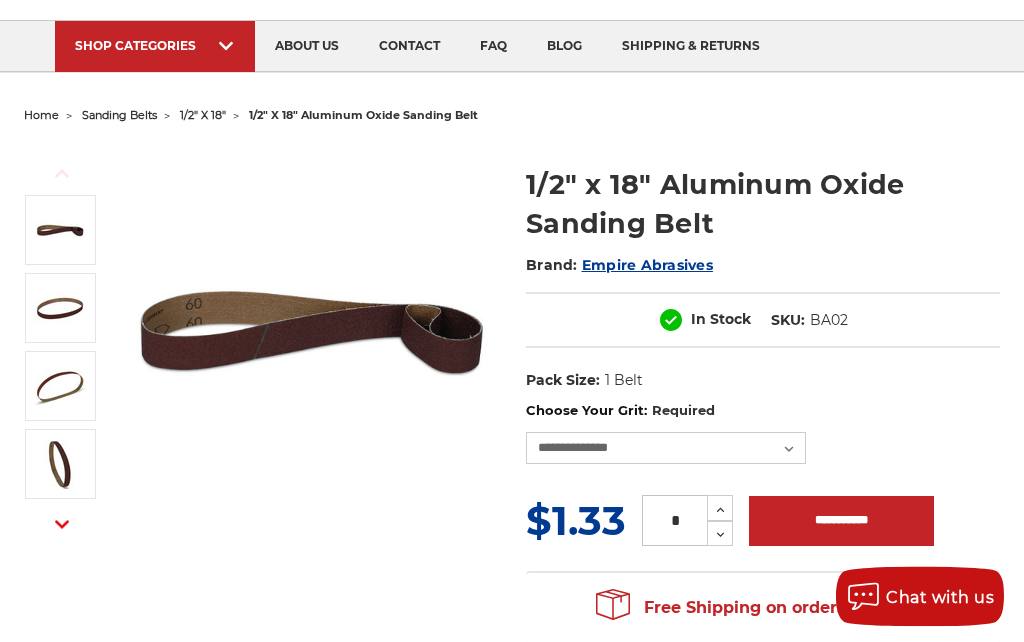 scroll, scrollTop: 158, scrollLeft: 0, axis: vertical 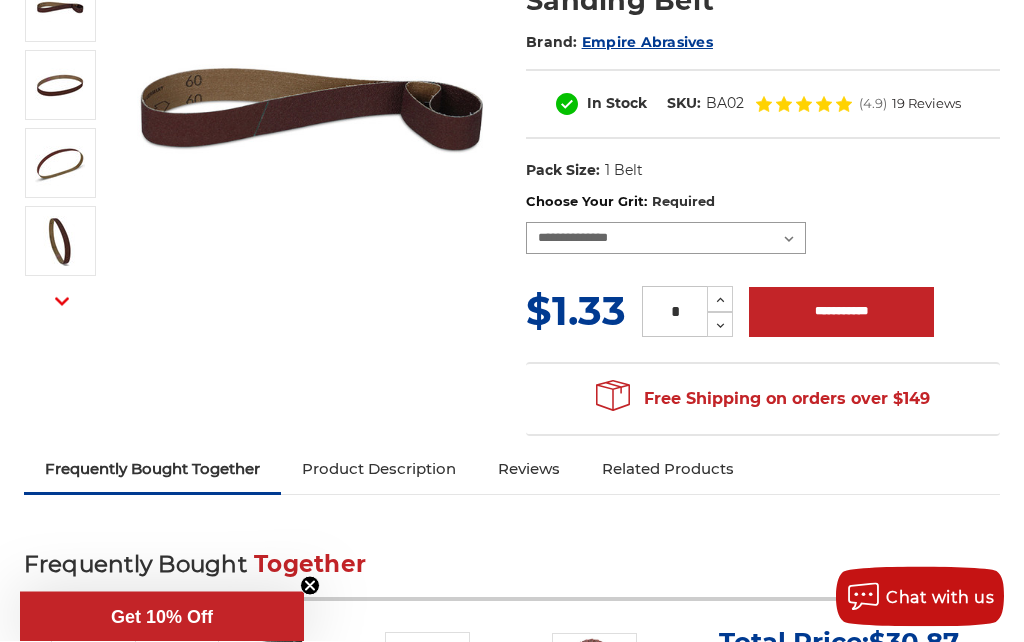 click on "**********" at bounding box center (666, 239) 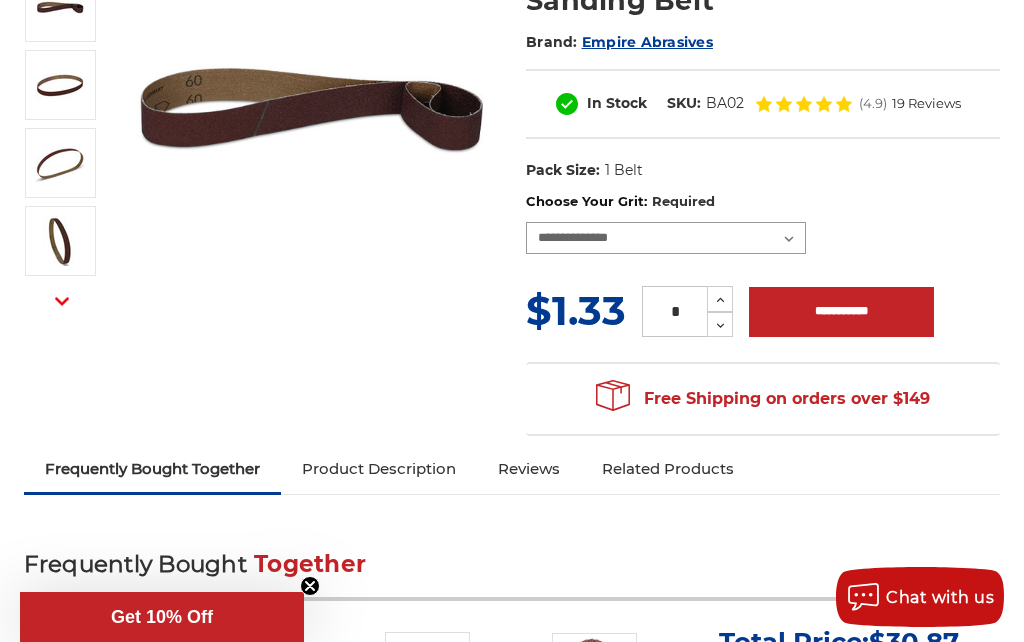 select on "****" 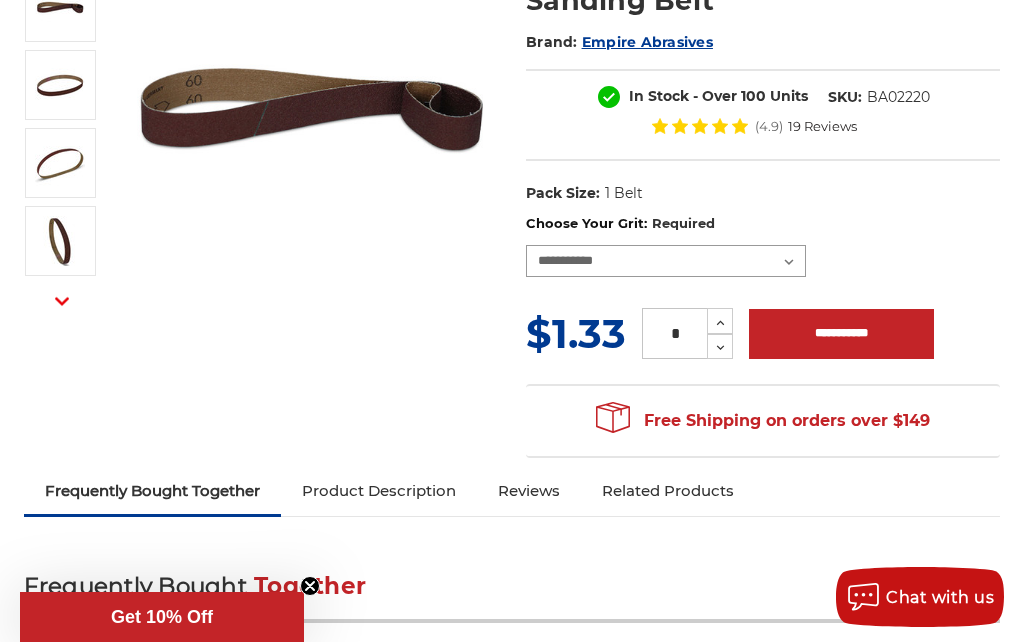 click on "**********" at bounding box center (666, 261) 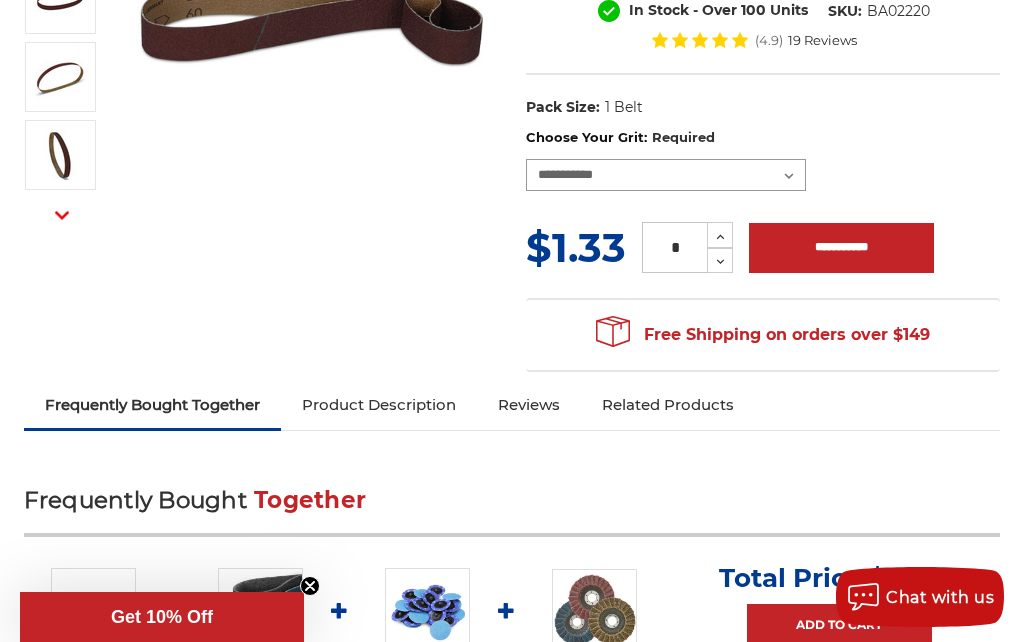 scroll, scrollTop: 0, scrollLeft: 0, axis: both 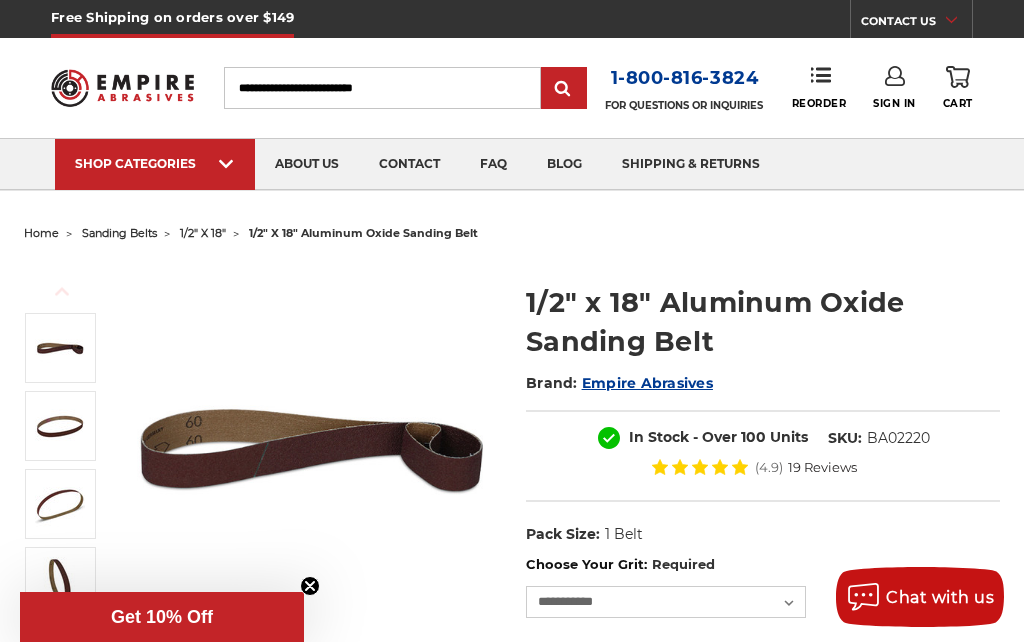 click on "SHOP CATEGORIES" at bounding box center (155, 163) 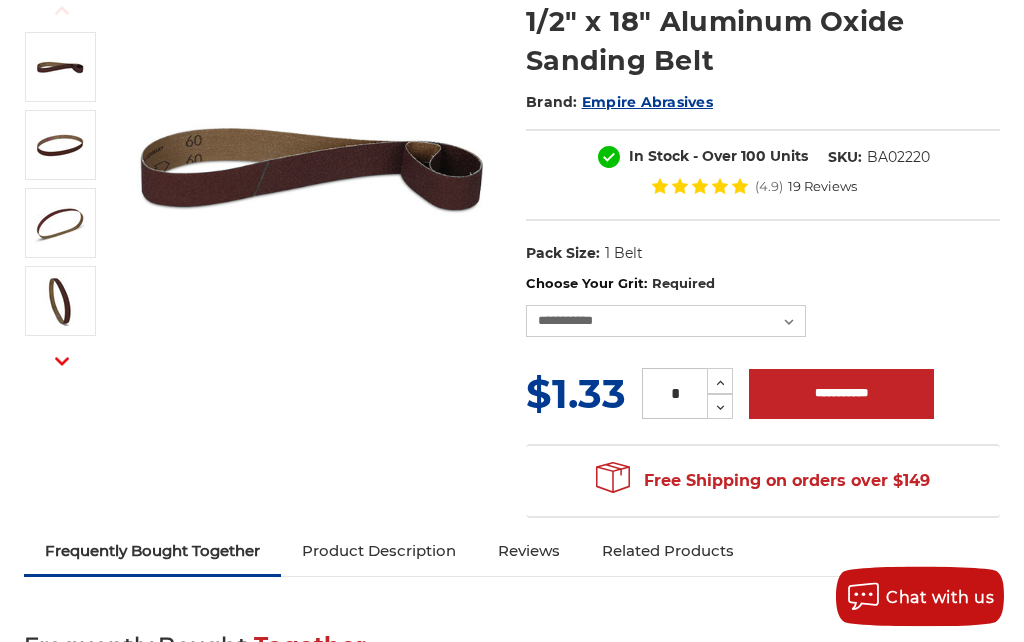 scroll, scrollTop: 281, scrollLeft: 0, axis: vertical 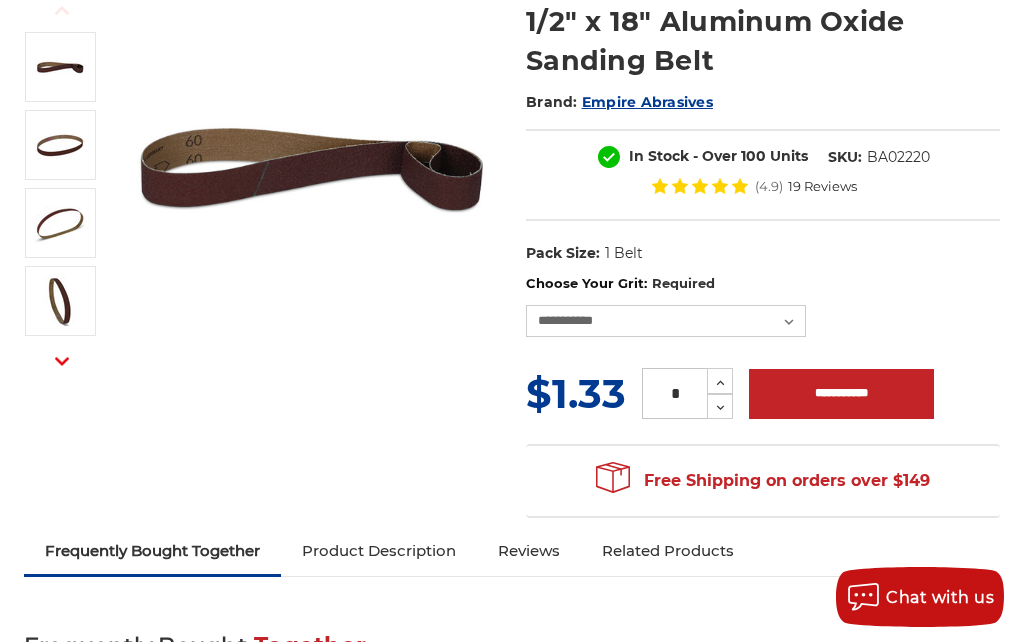 click on "Increase Quantity:" at bounding box center (720, 381) 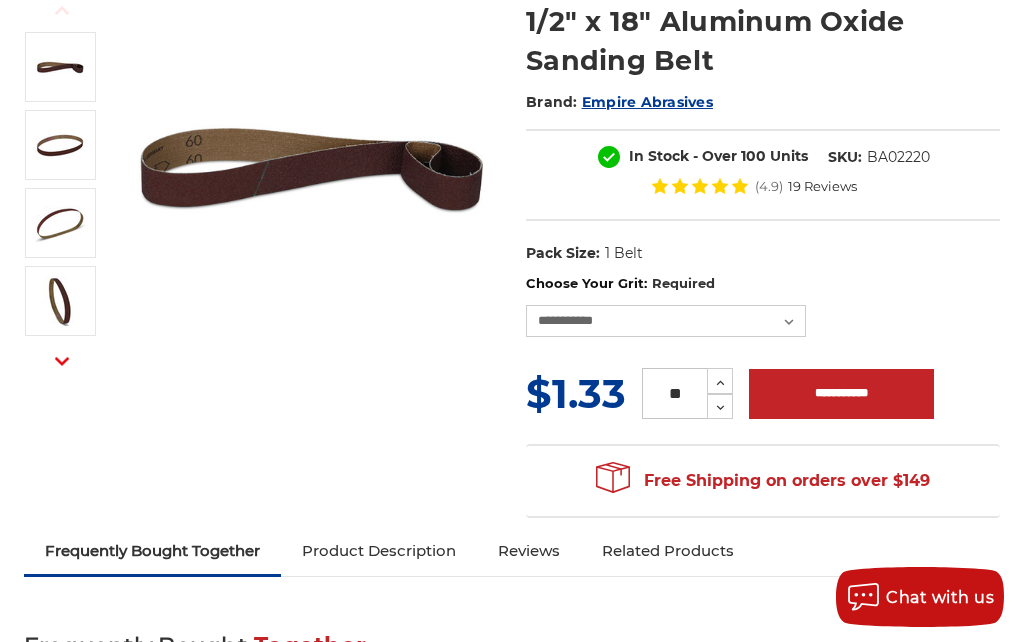 click on "**********" at bounding box center (841, 394) 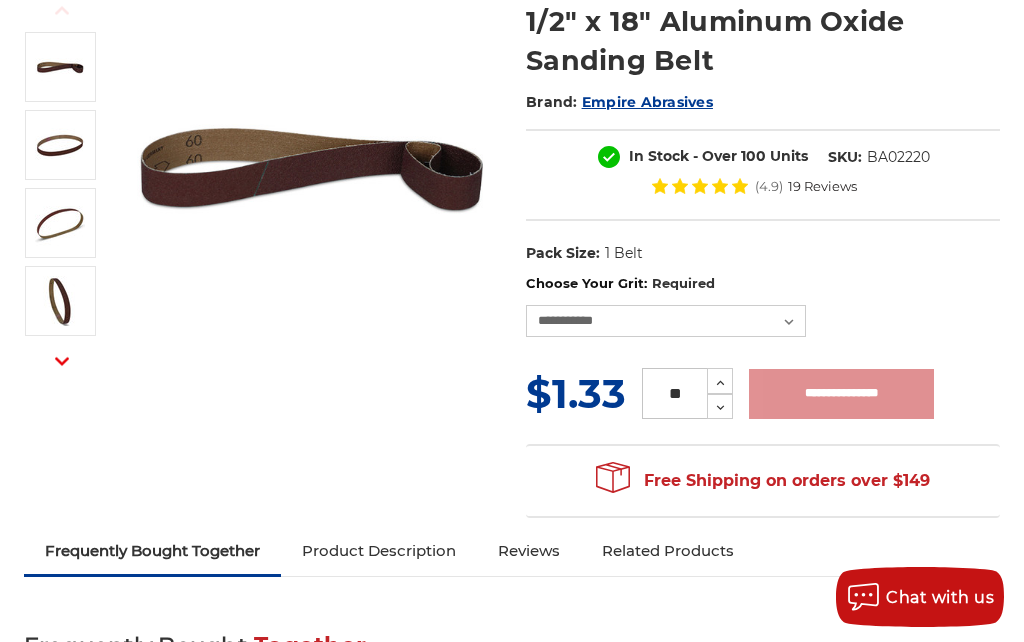 type on "**********" 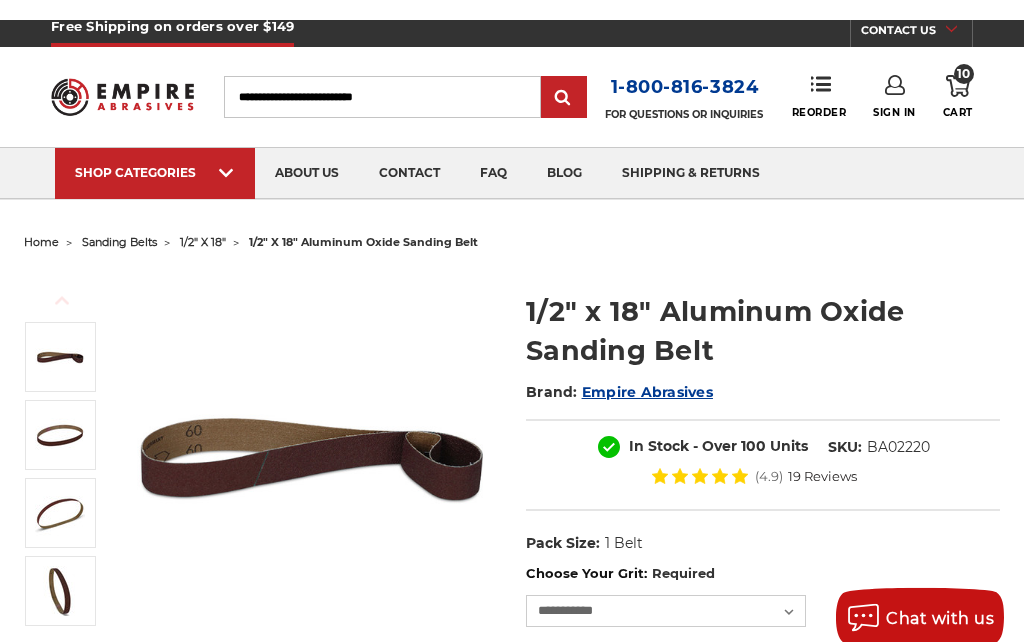 scroll, scrollTop: 0, scrollLeft: 0, axis: both 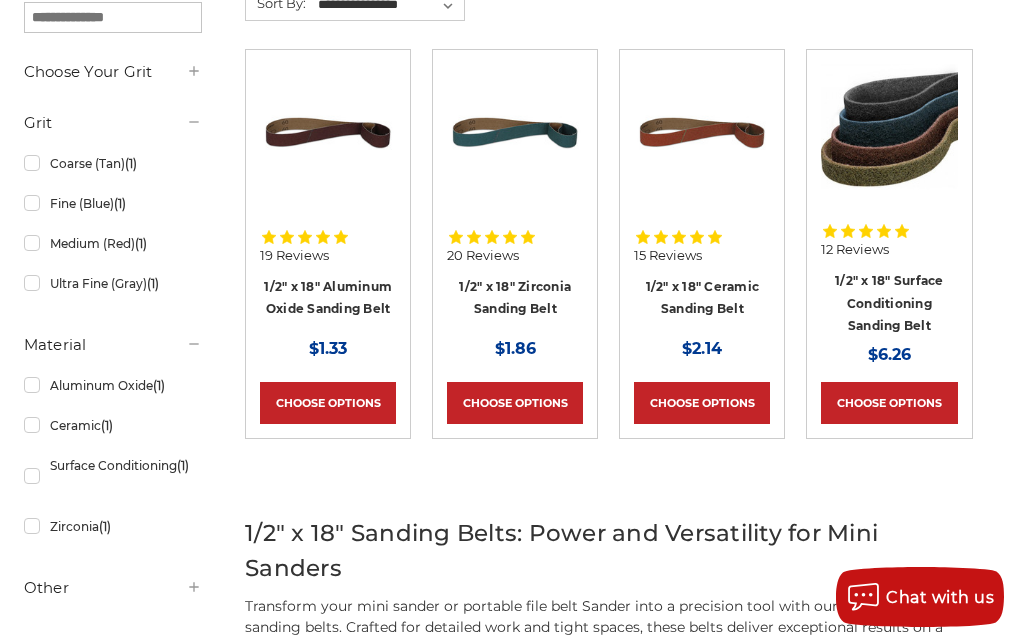 click on "Choose Options" at bounding box center [889, 403] 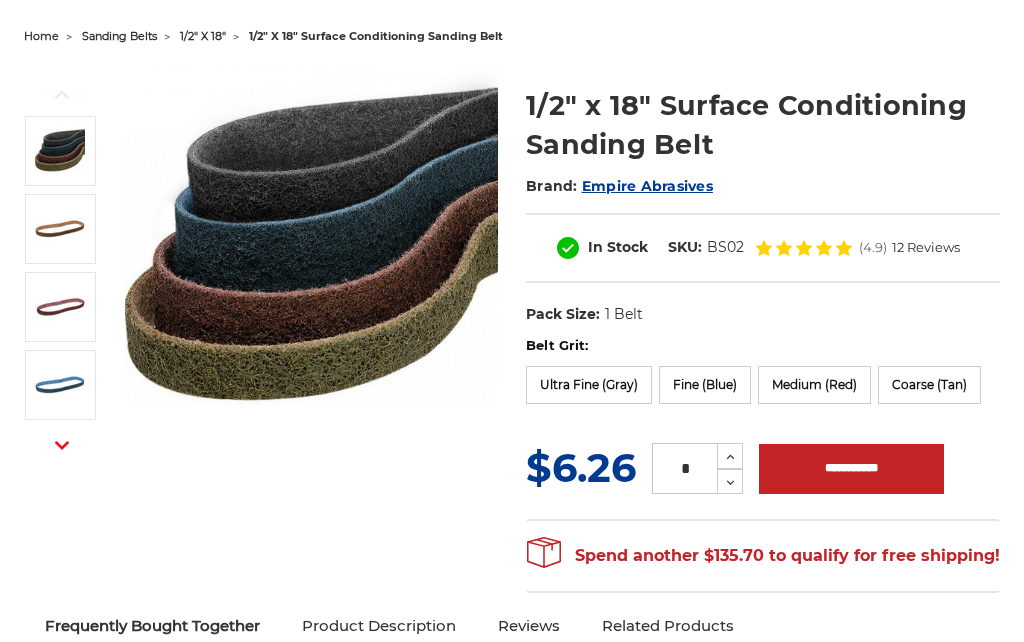 scroll, scrollTop: 197, scrollLeft: 0, axis: vertical 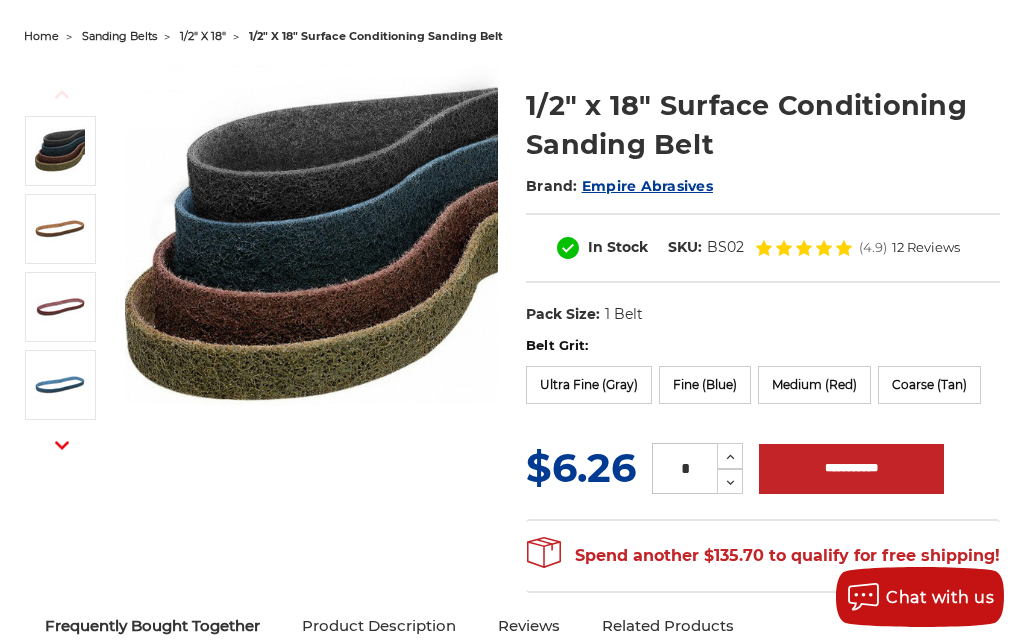 click on "Fine (Blue)" at bounding box center [705, 385] 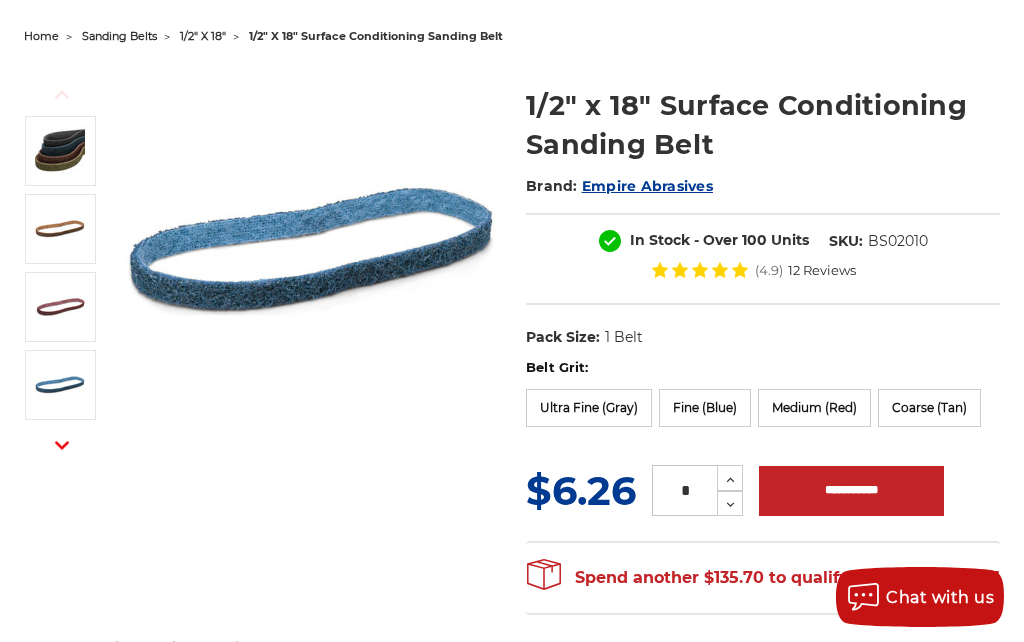 click 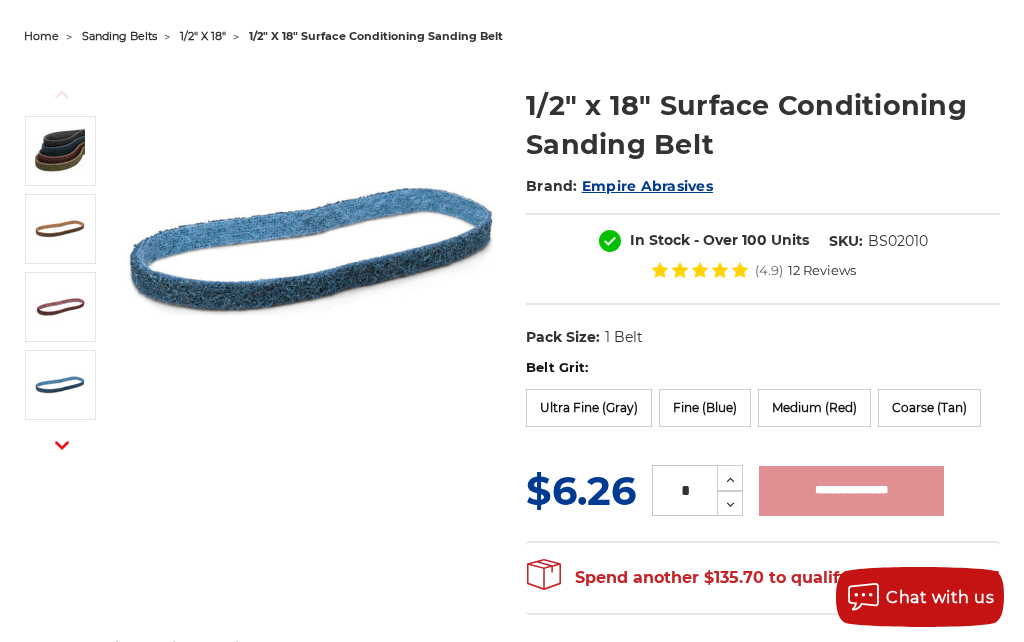type on "**********" 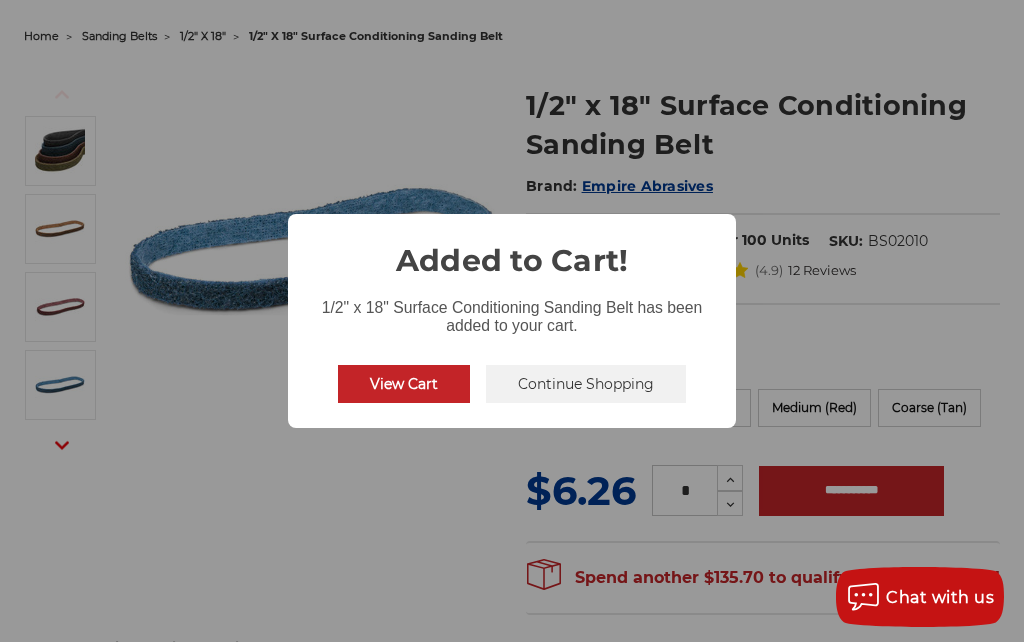 click on "View Cart" at bounding box center [404, 384] 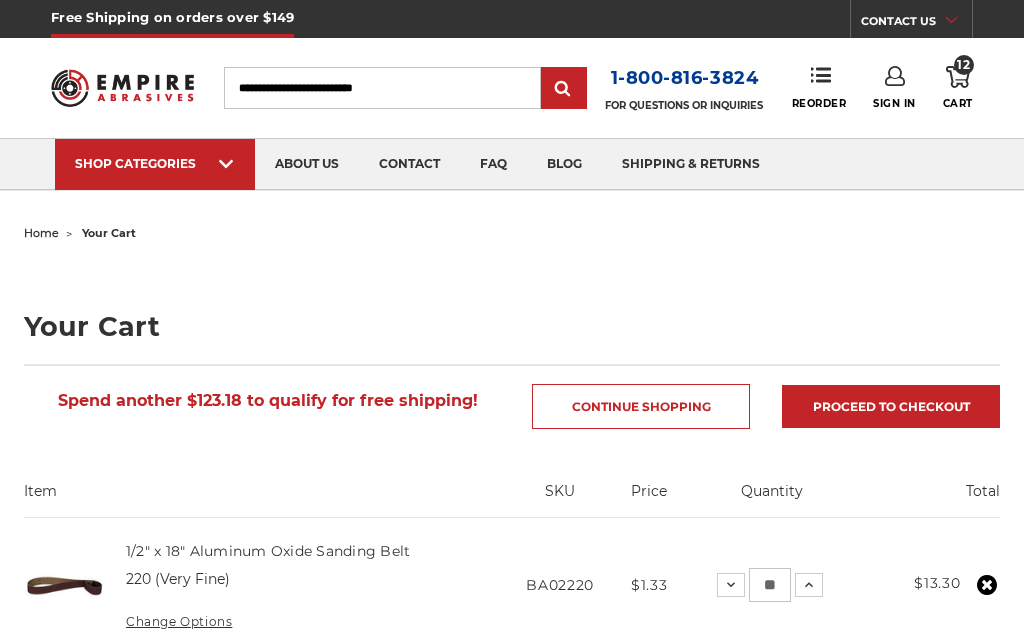 scroll, scrollTop: 0, scrollLeft: 0, axis: both 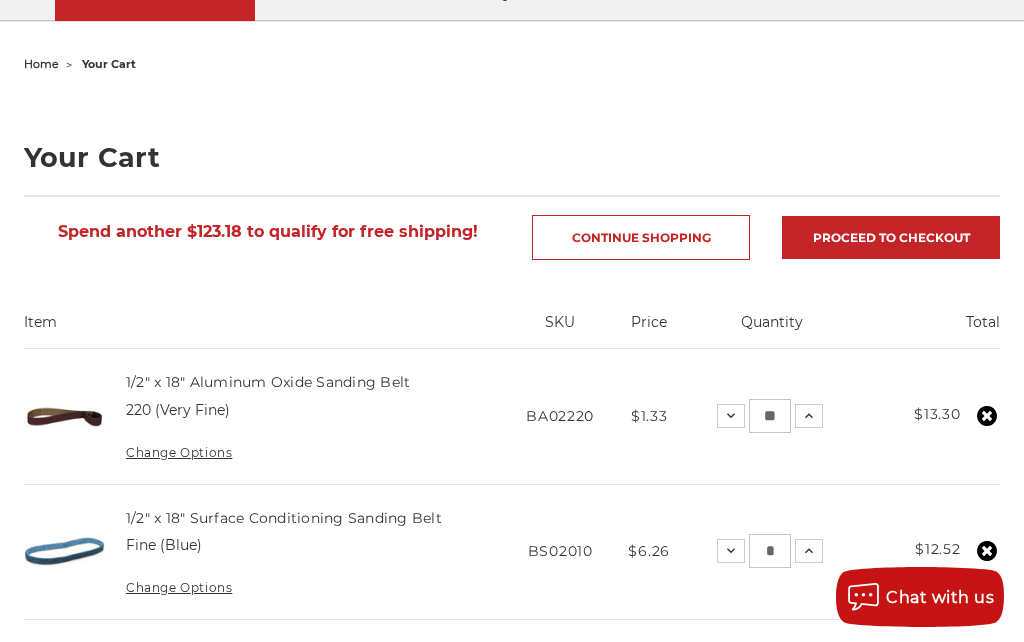 click on "Proceed to checkout" at bounding box center [891, 237] 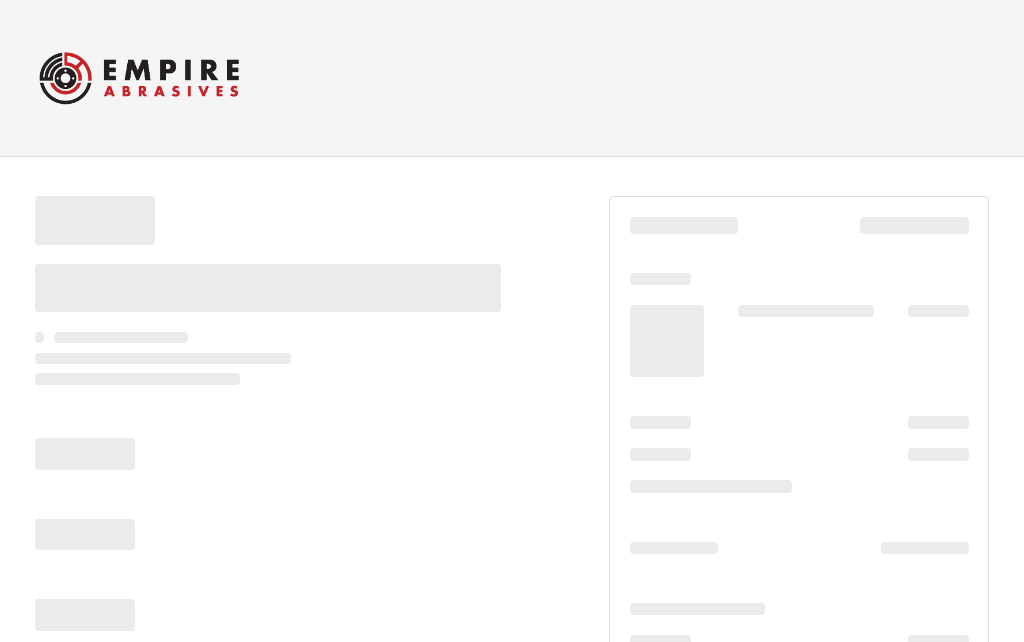 scroll, scrollTop: 0, scrollLeft: 0, axis: both 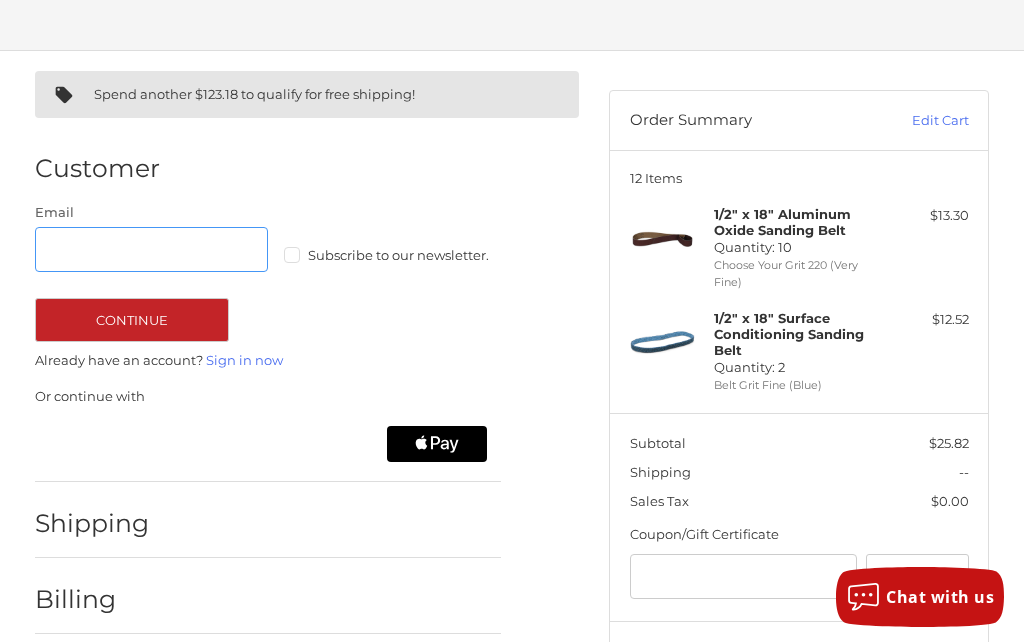 click on "Email" at bounding box center (151, 249) 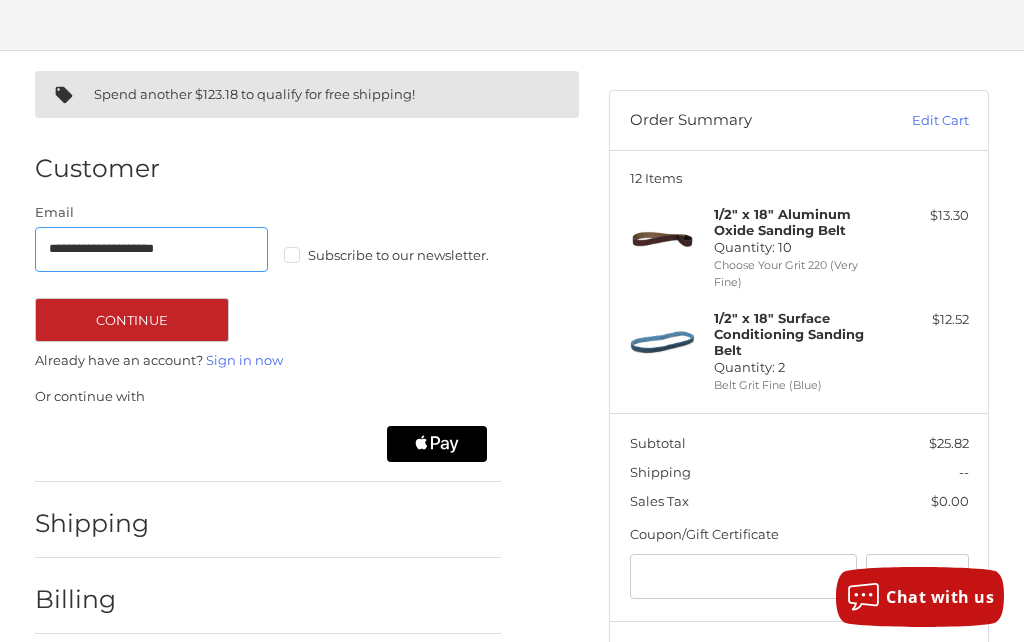 type on "**********" 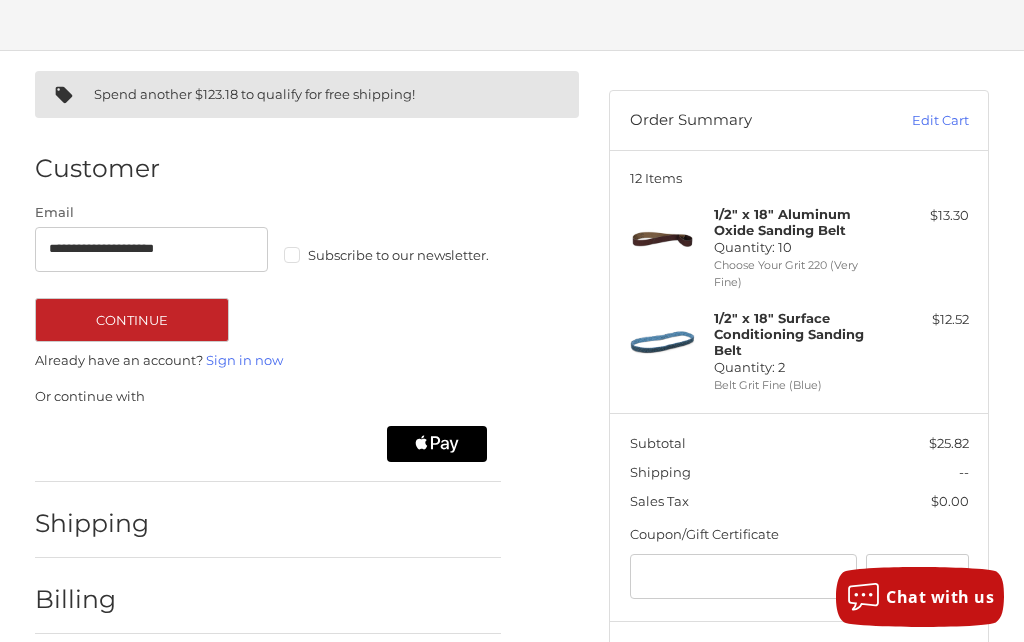 click on "Subscribe to our newsletter." at bounding box center [400, 255] 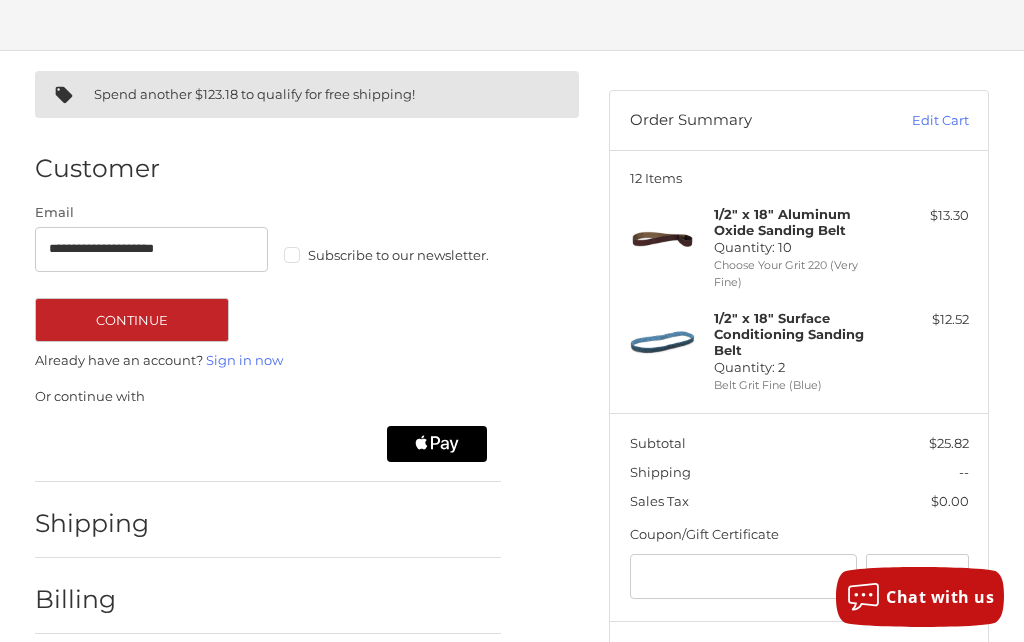 click on "Continue" at bounding box center [132, 320] 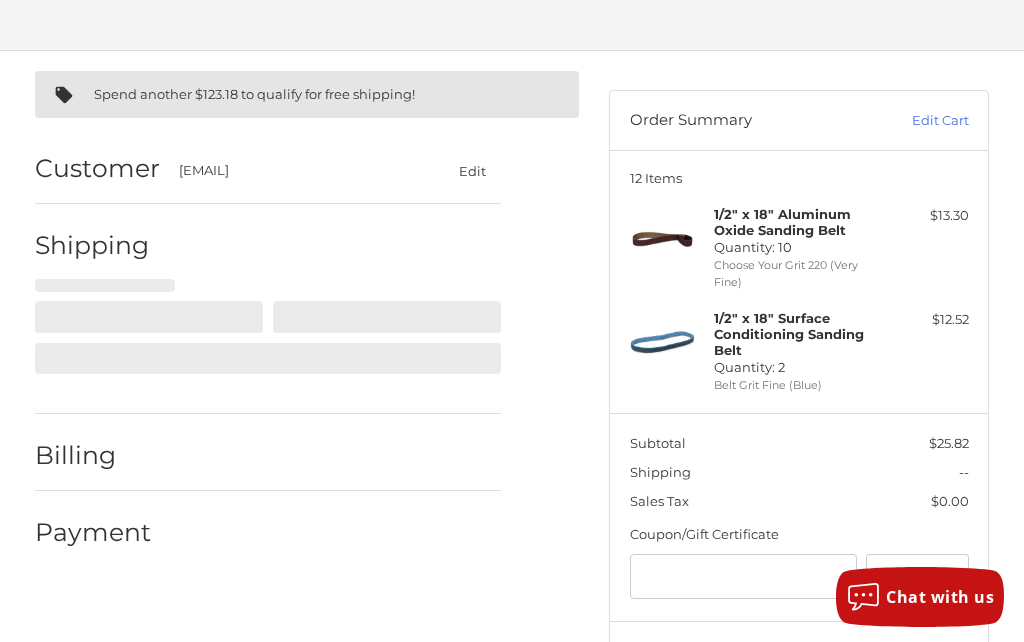 select on "**" 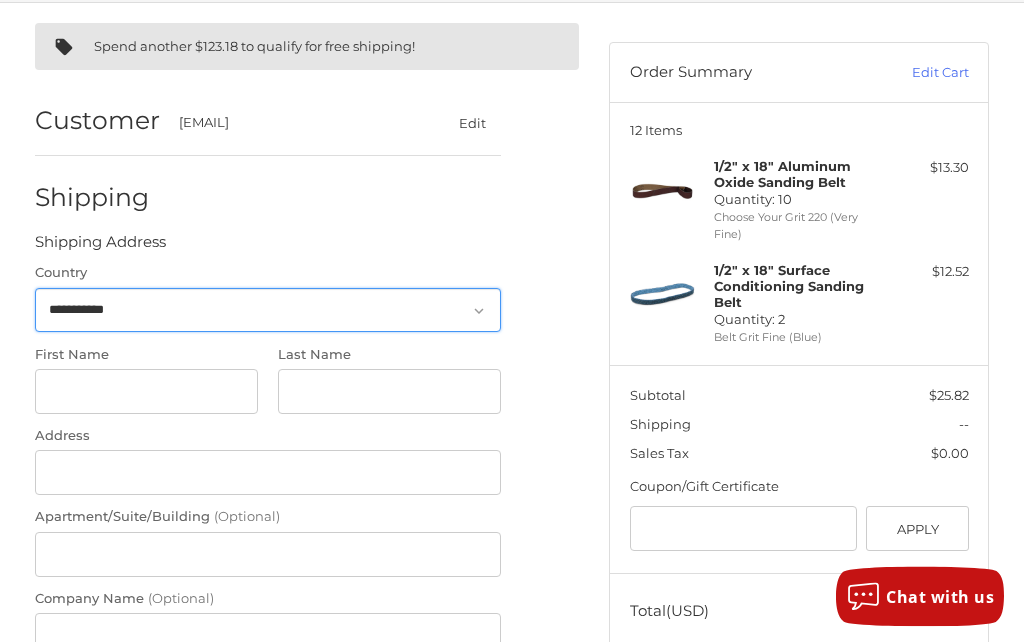 scroll, scrollTop: 163, scrollLeft: 0, axis: vertical 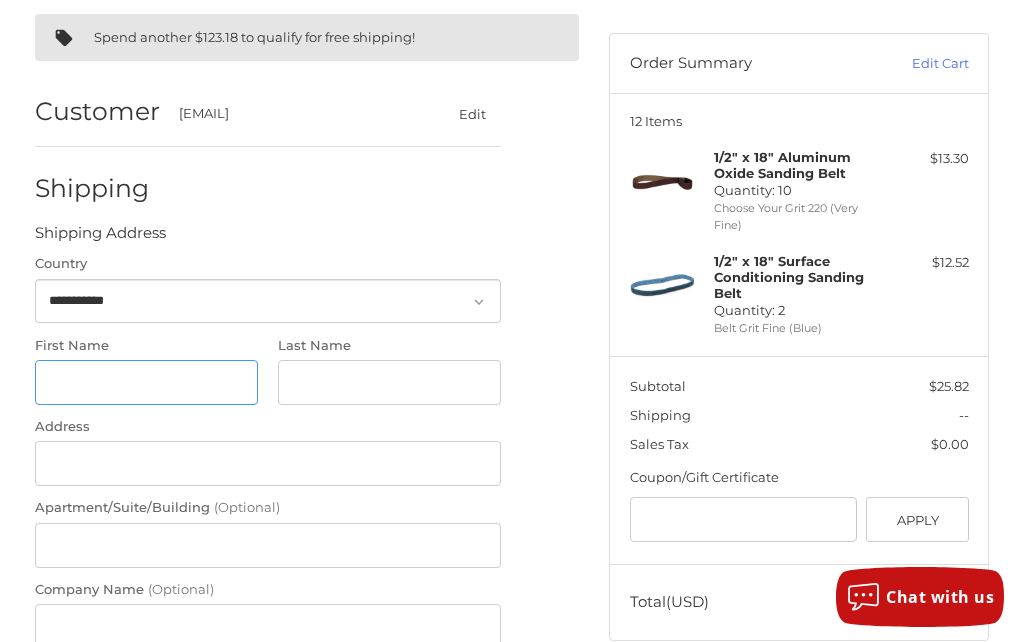 click on "First Name" at bounding box center [147, 382] 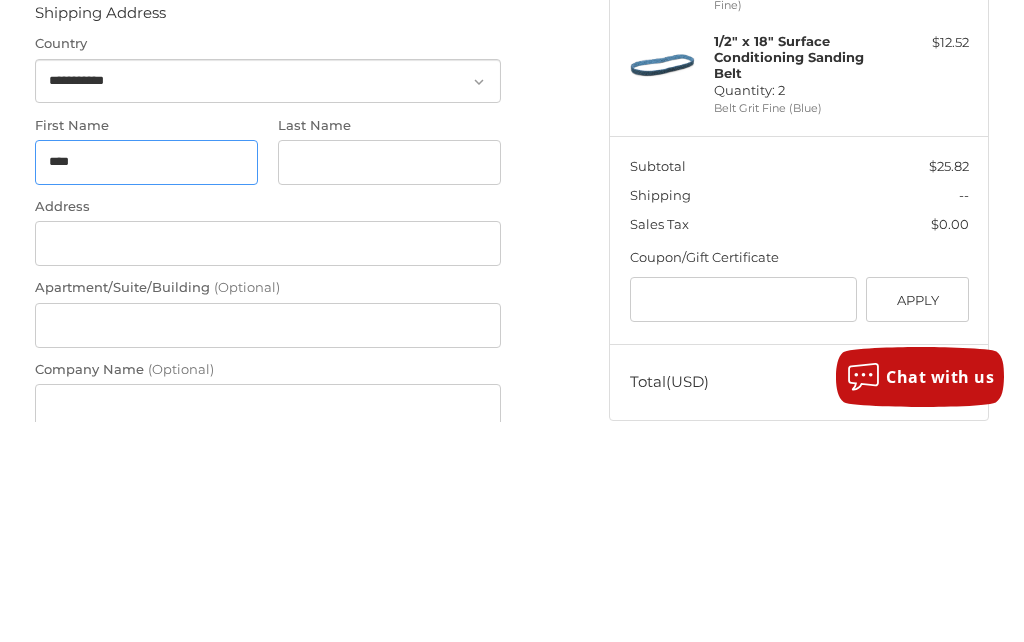 type on "****" 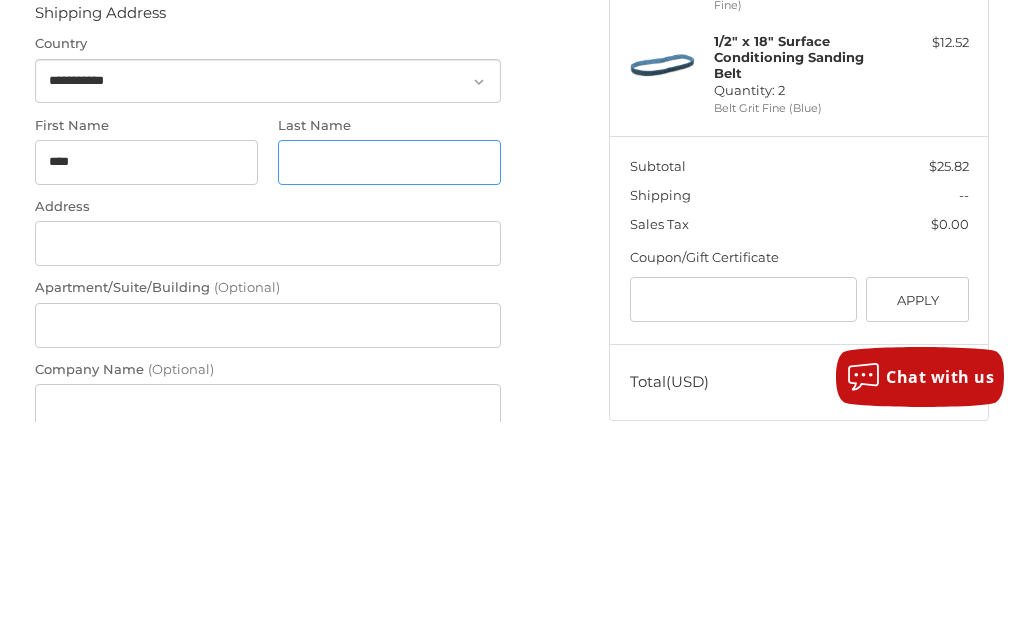 click on "Last Name" at bounding box center (390, 382) 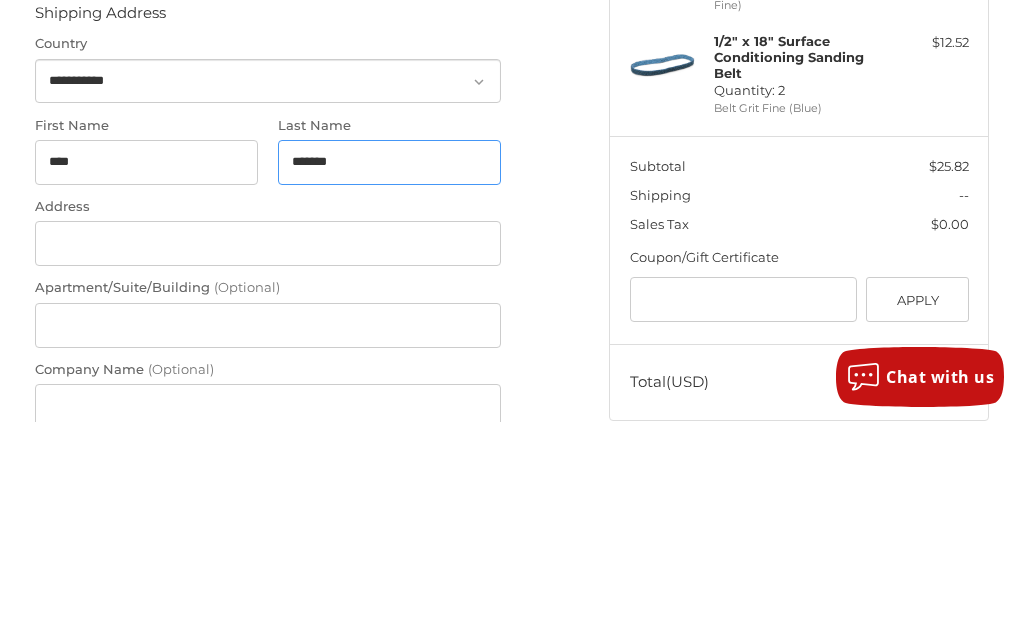 type on "*******" 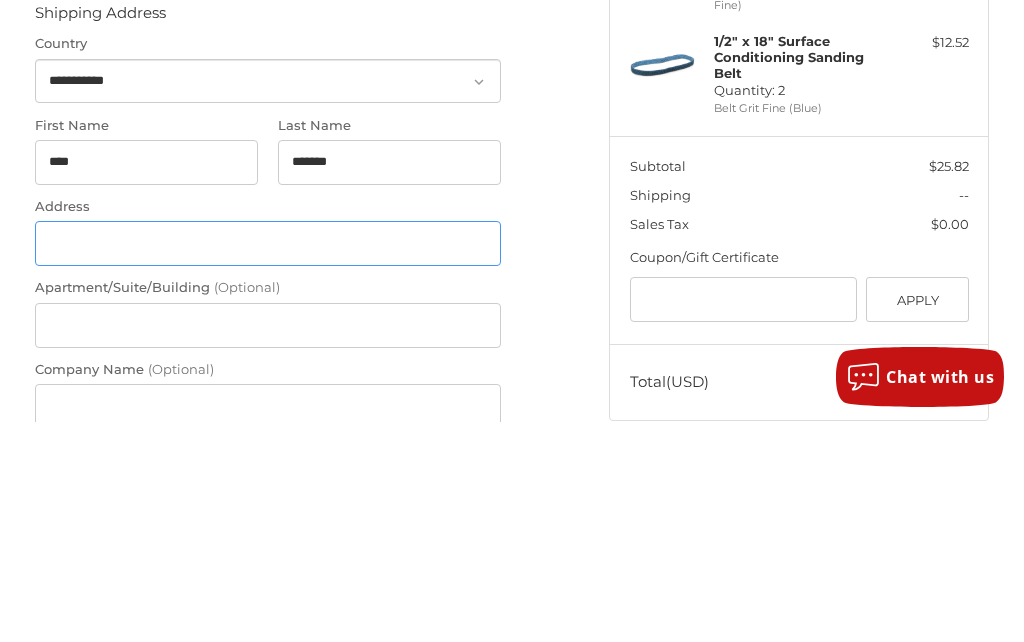 click on "Address" at bounding box center [268, 463] 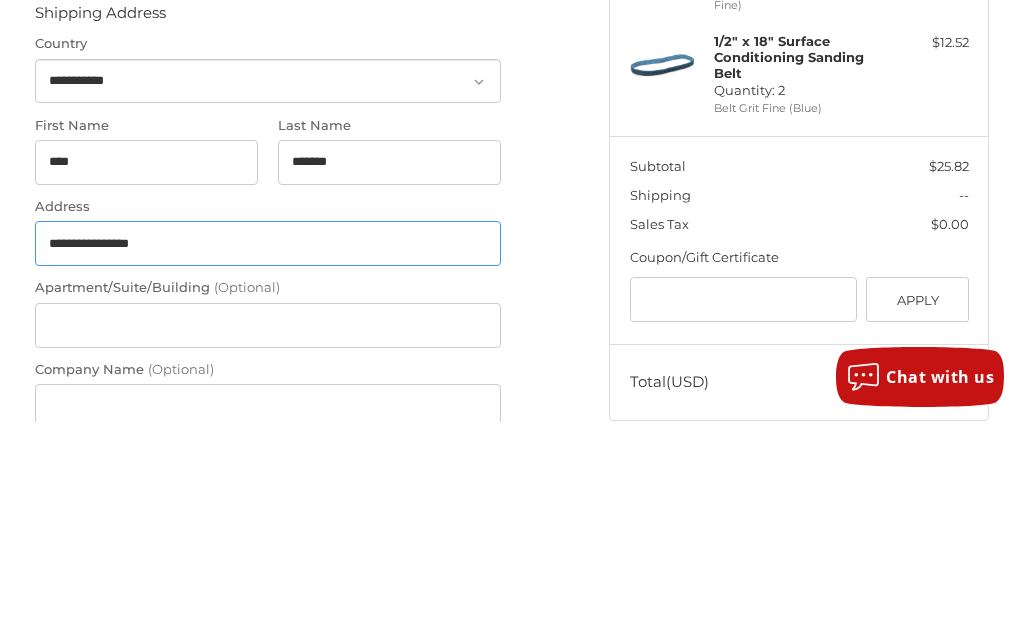 type on "**********" 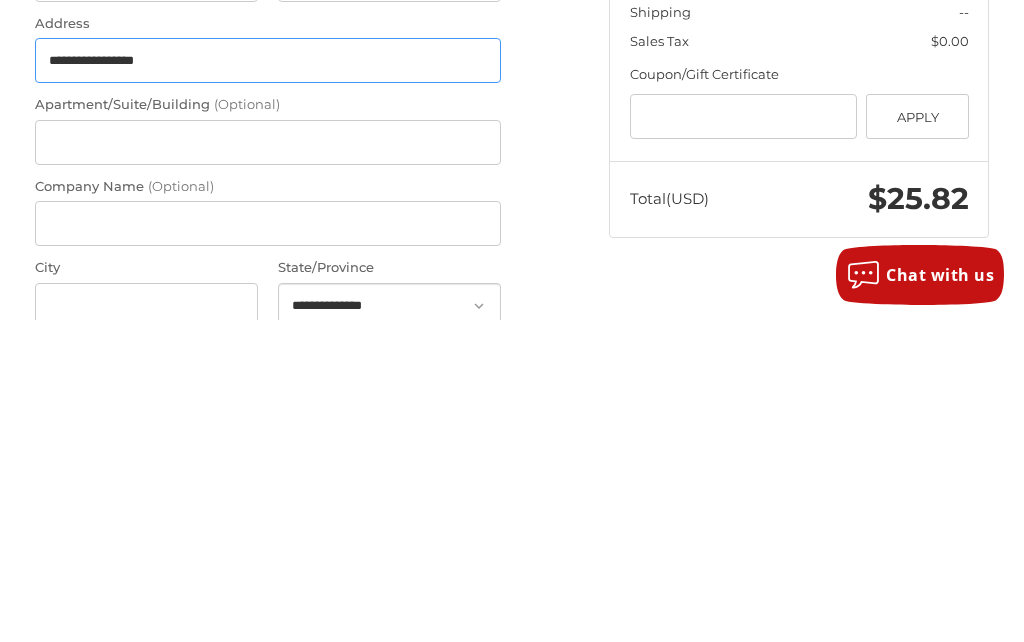 scroll, scrollTop: 246, scrollLeft: 0, axis: vertical 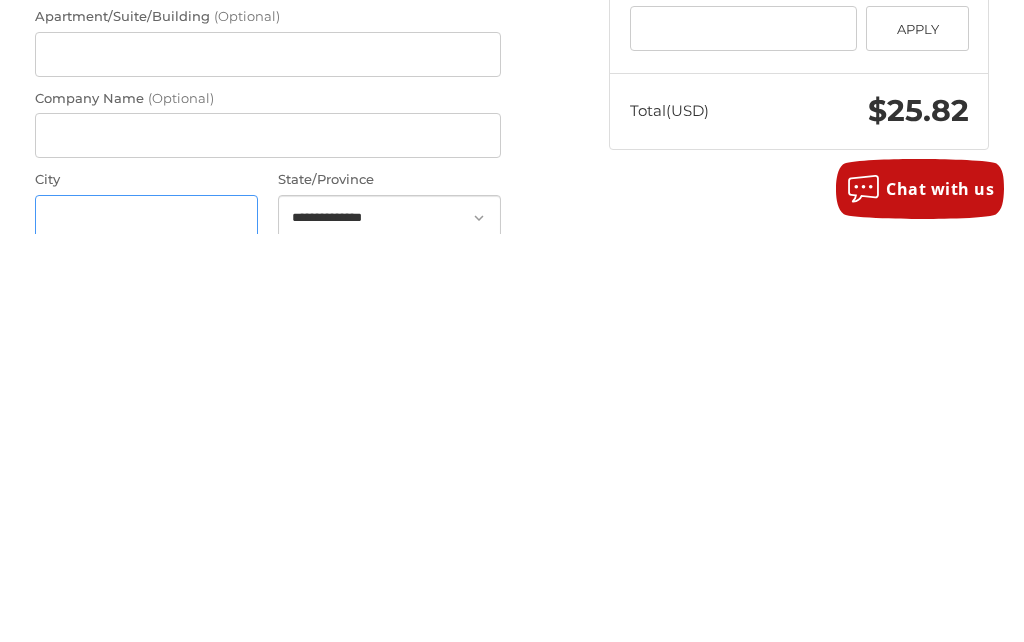 click on "City" at bounding box center (147, 625) 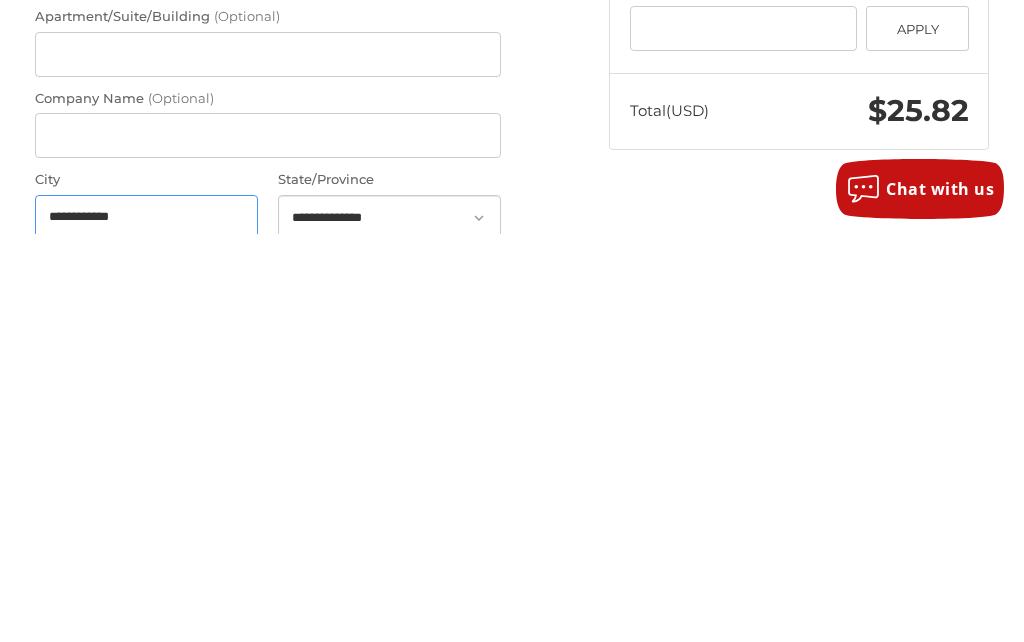 type on "**********" 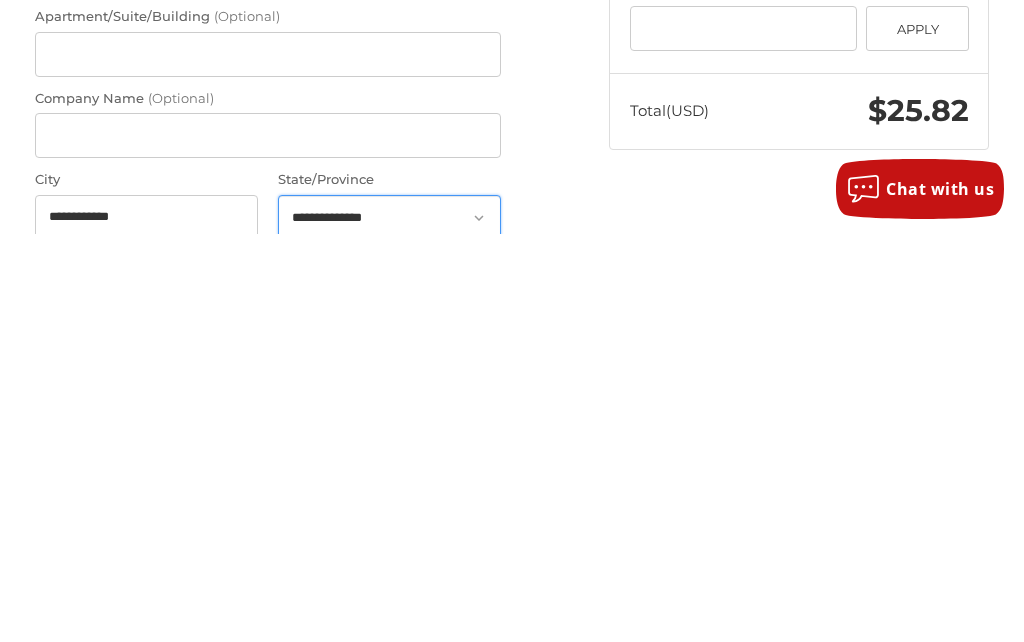 click on "**********" at bounding box center (390, 625) 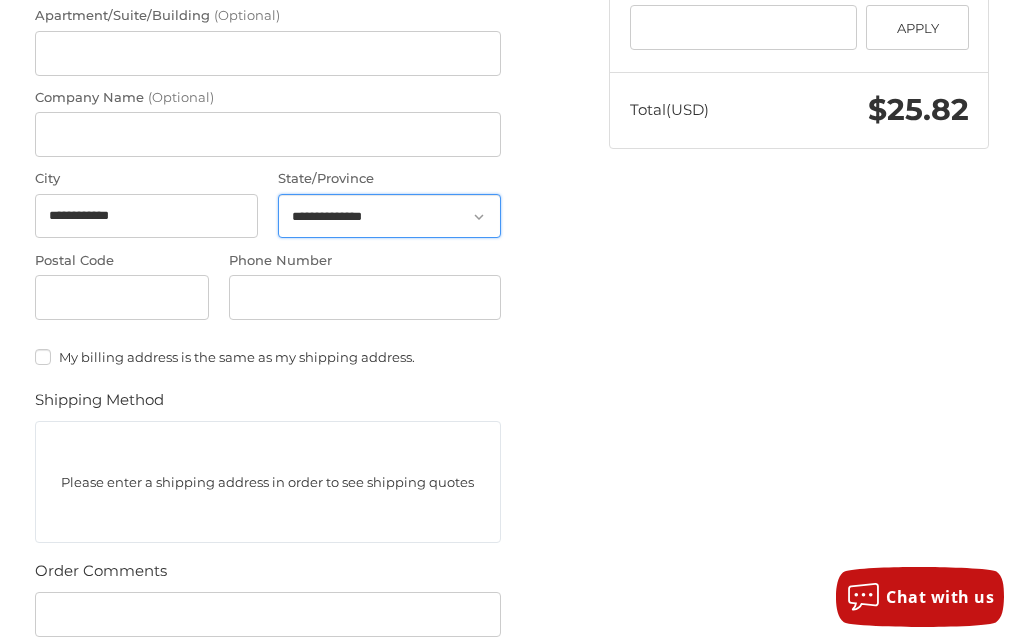 select on "**" 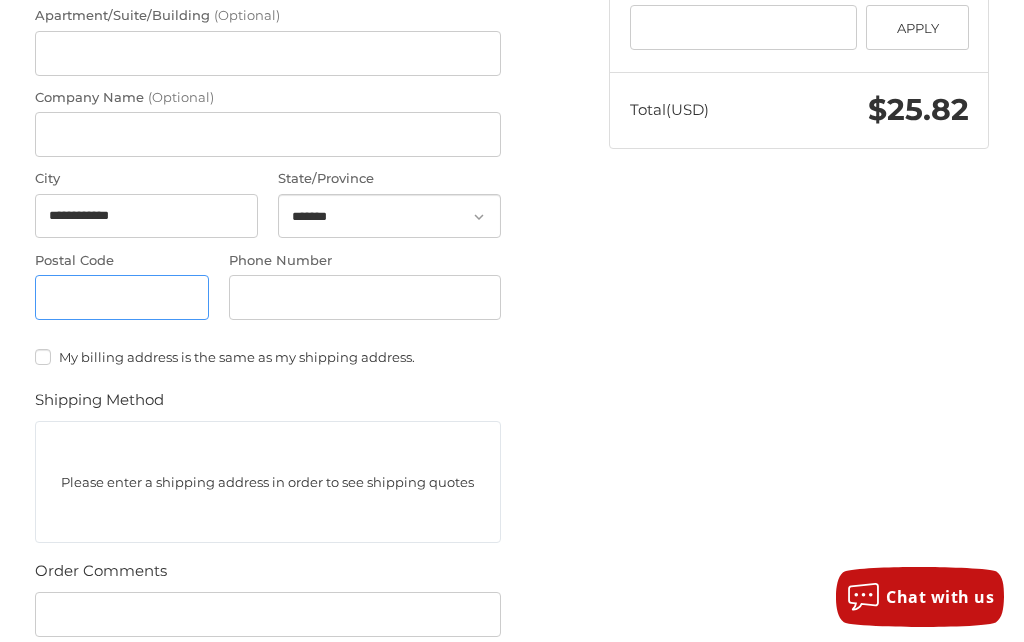 click on "Postal Code" at bounding box center [122, 297] 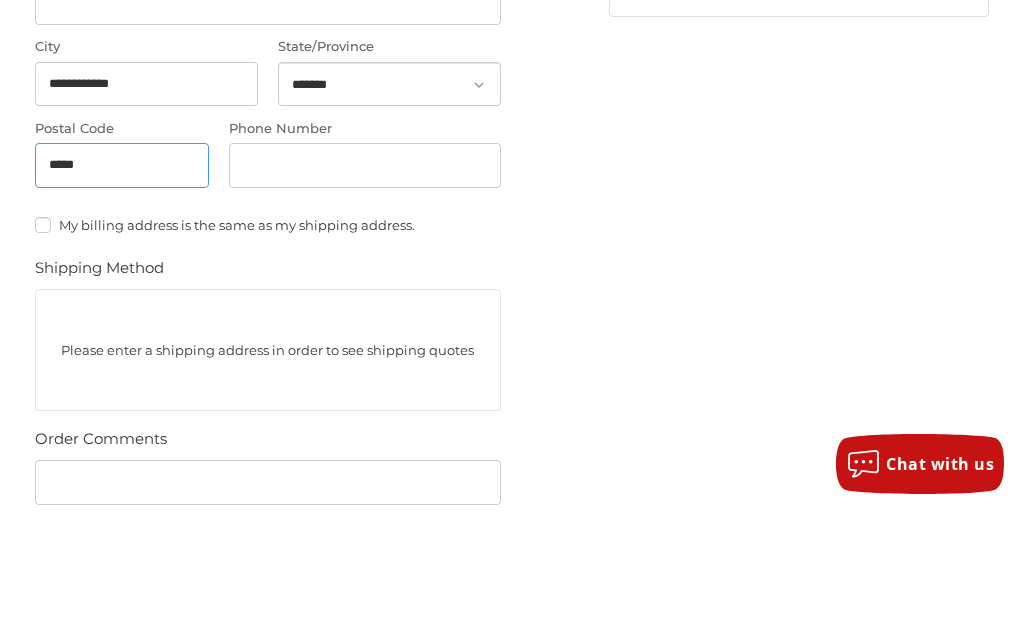 type on "*****" 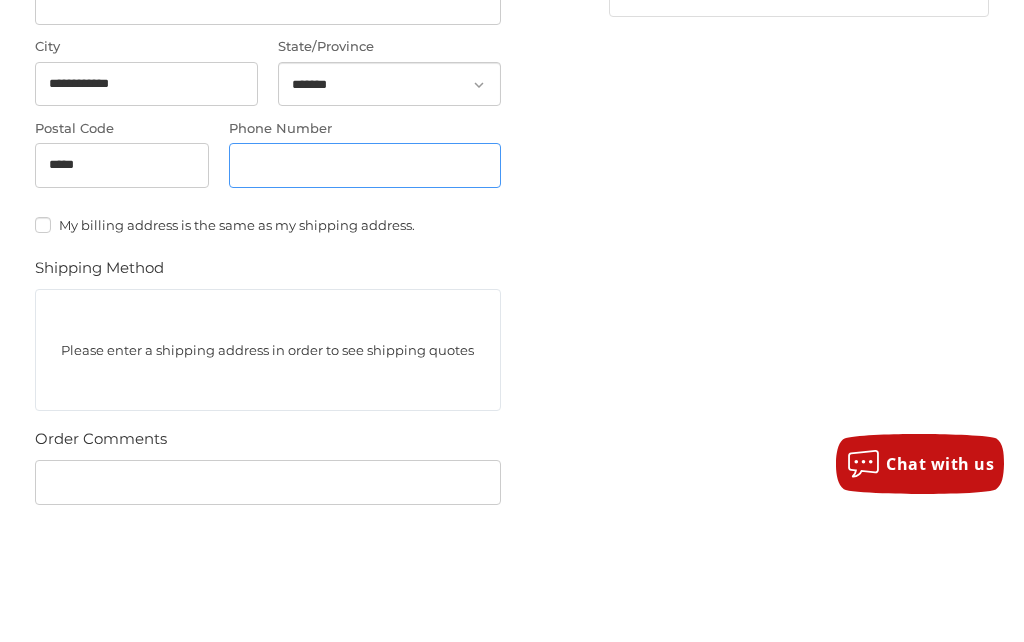 click on "Phone Number" at bounding box center [365, 298] 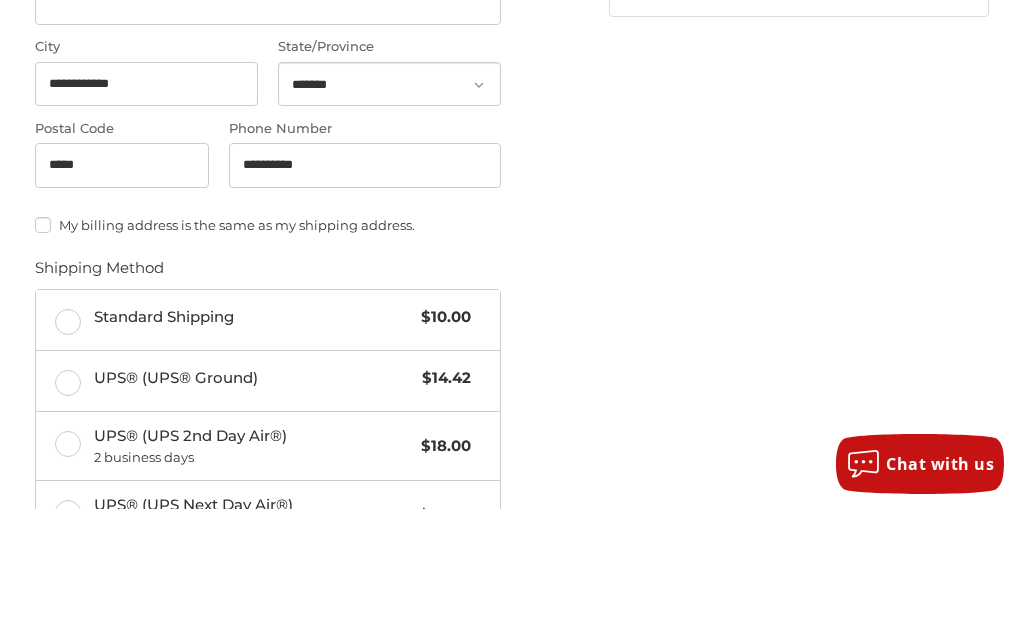 scroll, scrollTop: 788, scrollLeft: 0, axis: vertical 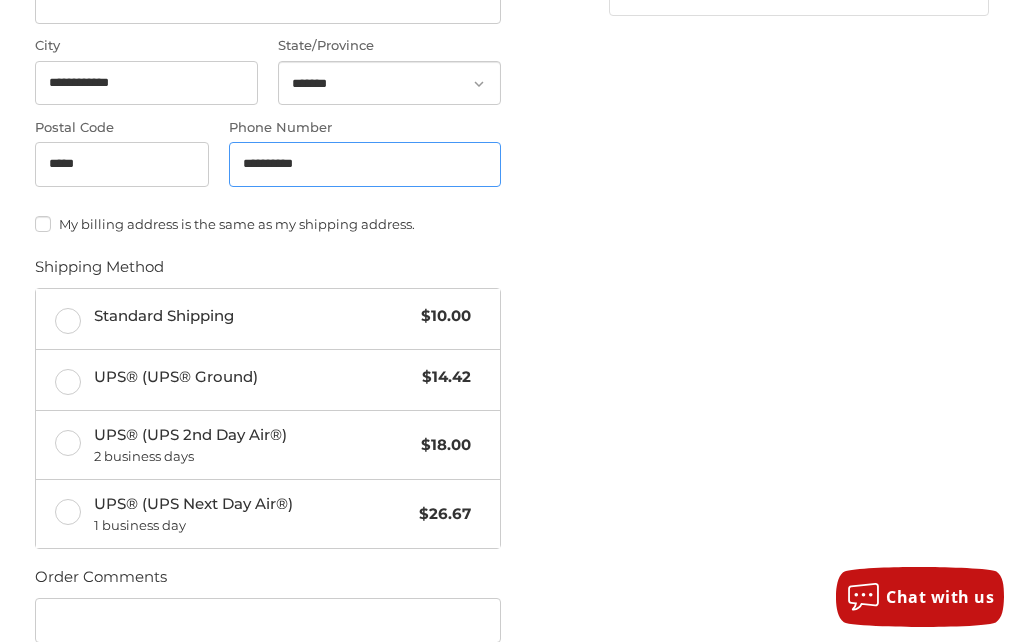 type on "**********" 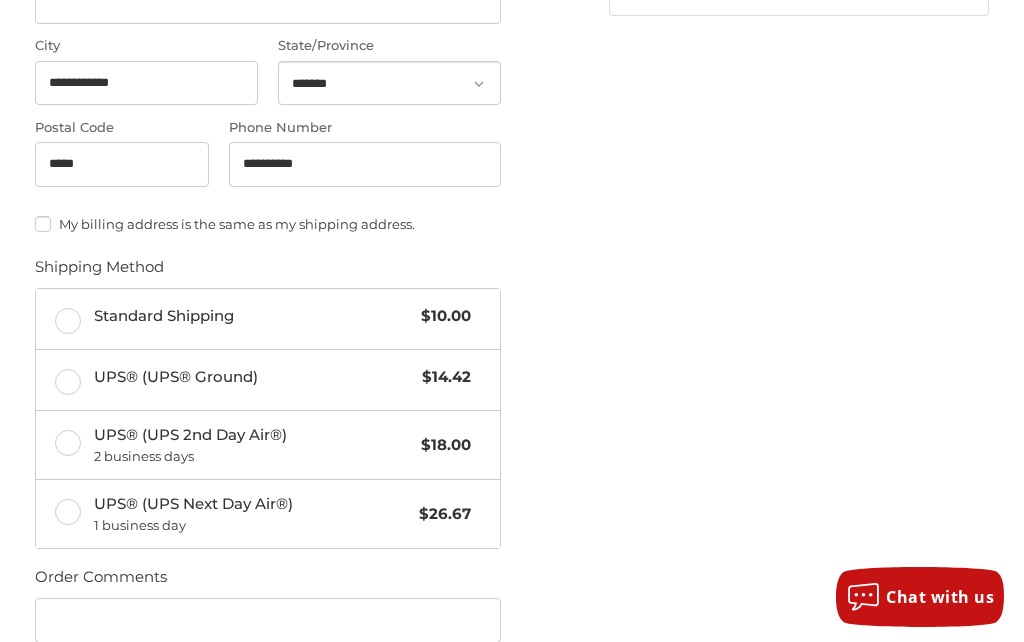 click on "Standard Shipping $10.00" at bounding box center [268, 319] 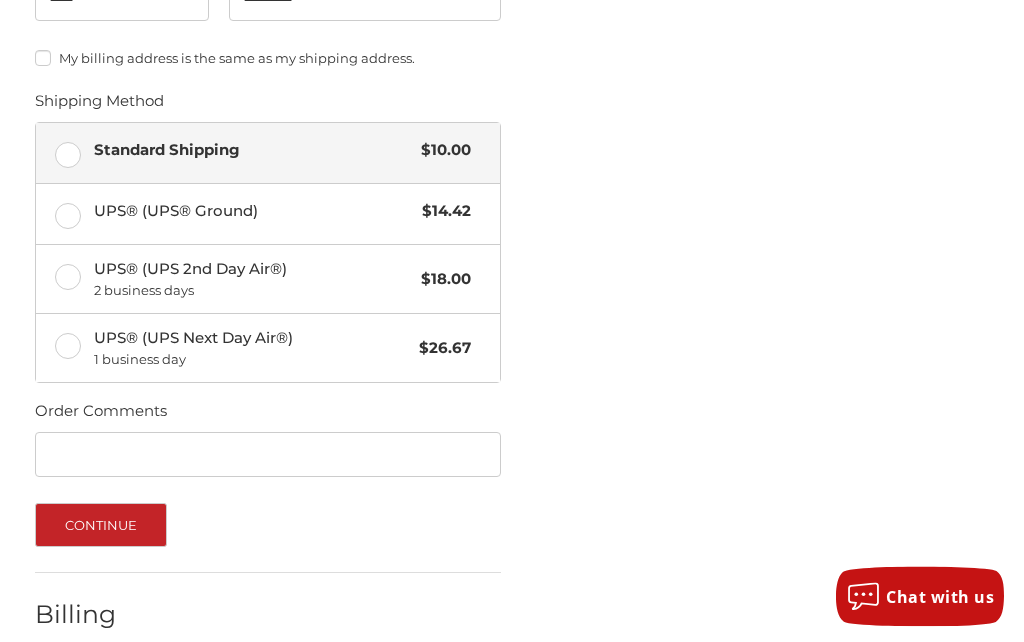 scroll, scrollTop: 964, scrollLeft: 0, axis: vertical 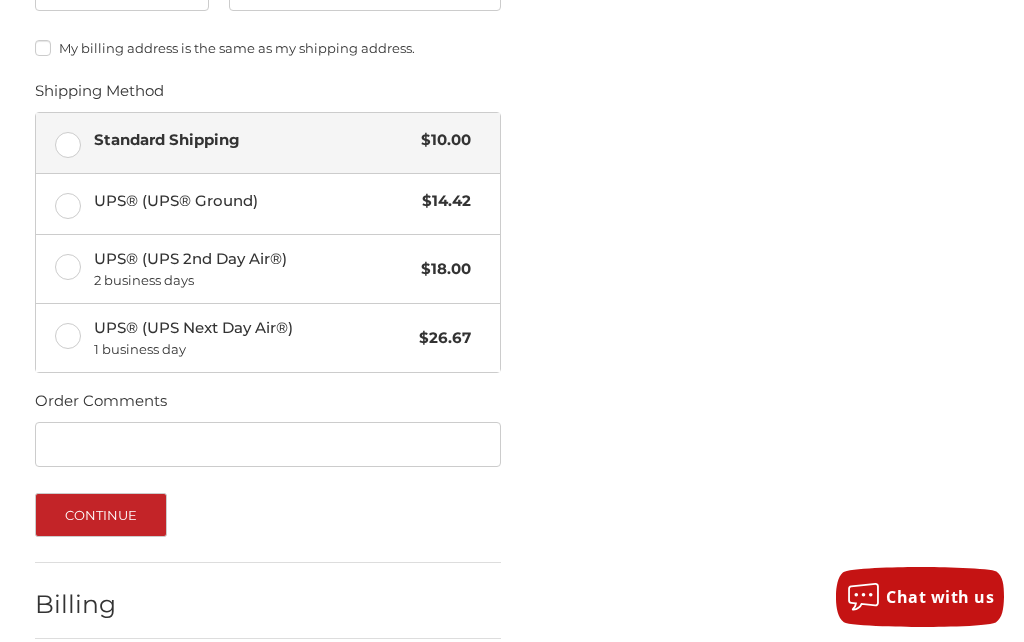 click on "Continue" at bounding box center [101, 515] 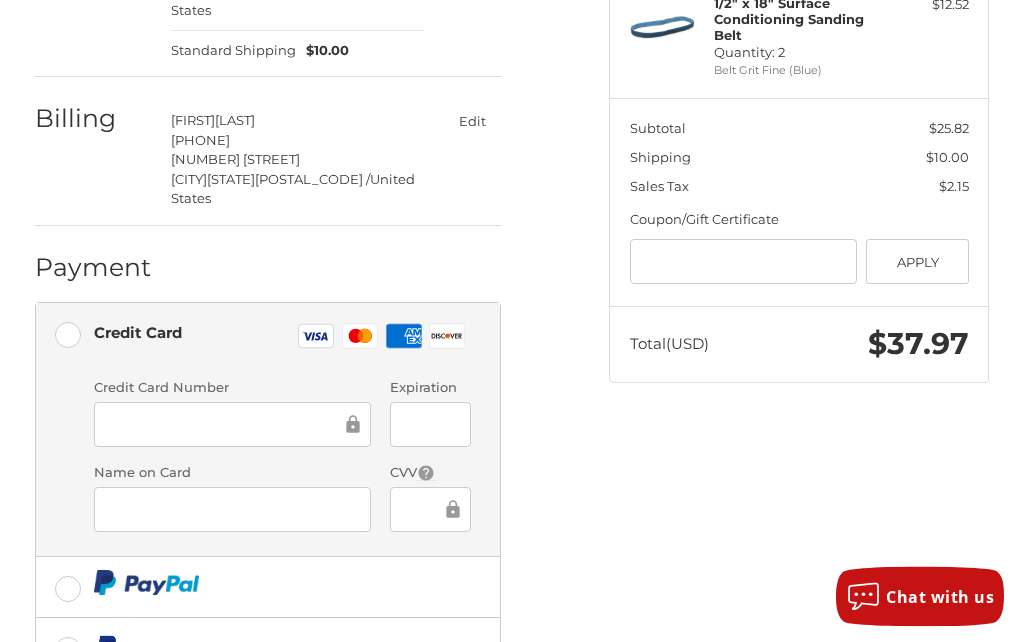 scroll, scrollTop: 421, scrollLeft: 0, axis: vertical 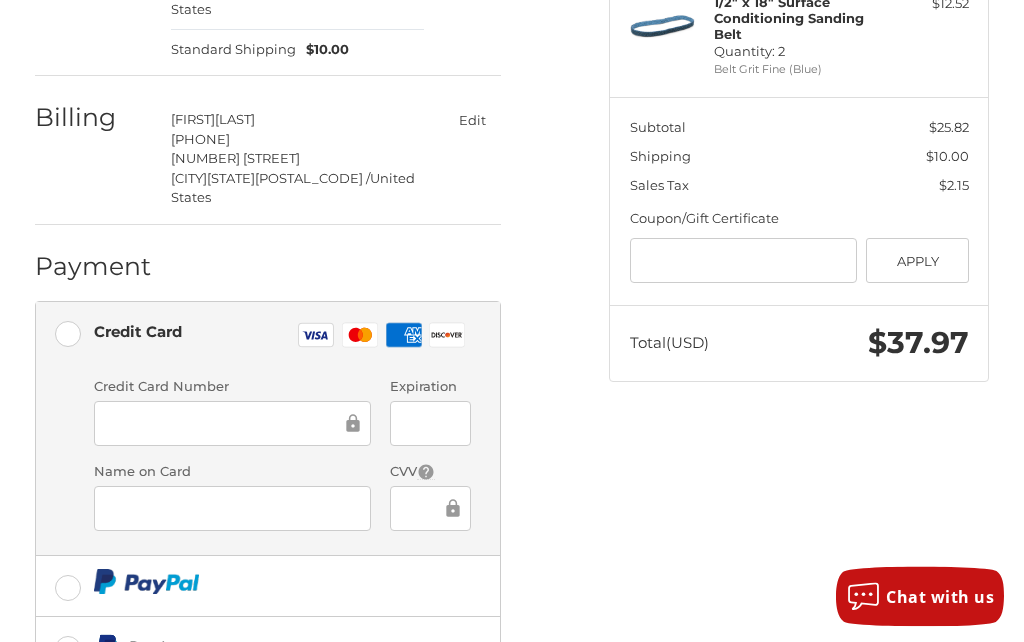 click on "Spend another $123.18 to qualify for free shipping! Customer [EMAIL] Edit Shipping [FIRST]  [LAST]   [PHONE] [NUMBER] [STREET]  [CITY],  [STATE],  [POSTAL_CODE]  /  United States  Standard Shipping $10.00 Edit Billing [FIRST]  [LAST]   [PHONE] [NUMBER] [STREET]  [CITY],  [STATE],  [POSTAL_CODE]  /  United States  Edit Payment Payment Methods Credit Card Credit Card Credit Card Credit Card Credit Card Credit Card Credit Card Number Expiration Name on Card CVV Pay Later Redeemable Payments Coupon/Gift Certificate Gift Certificate or Coupon Code Apply Place Order Order Summary Edit Cart 12 Items 1/2" x 18" Aluminum Oxide Sanding Belt Quantity: 10 Choose Your Grit 220 (Very Fine) $13.30 1/2" x 18" Surface Conditioning Sanding Belt Quantity: 2 Belt Grit Fine (Blue) $12.52 Subtotal    $25.82 Shipping    $10.00 Sales Tax    $2.15 Coupon/Gift Certificate Gift Certificate or Coupon Code Apply Total  (USD)    $37.97" at bounding box center (512, 372) 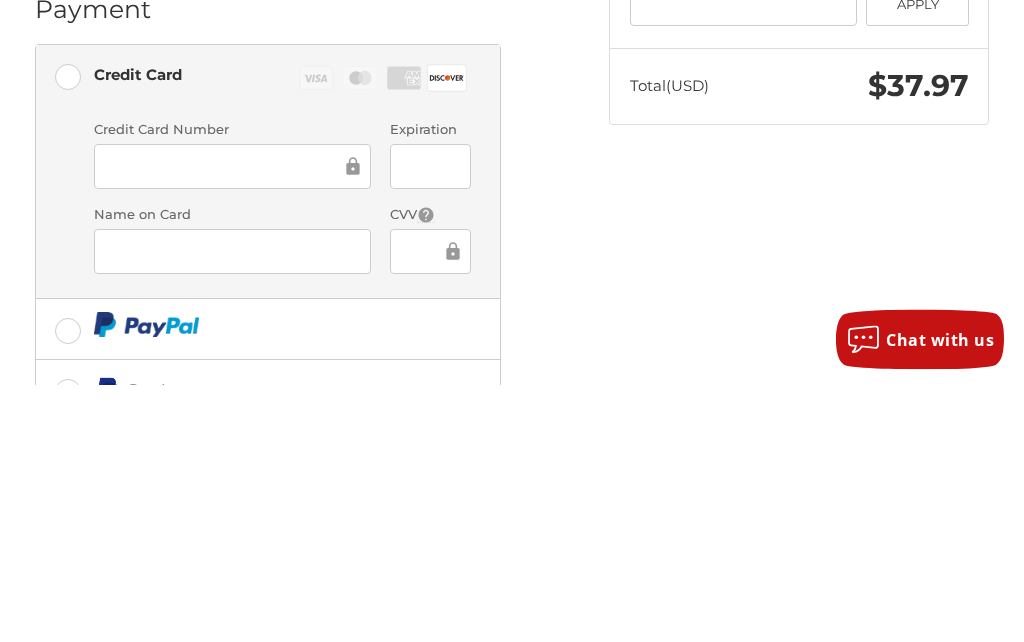 scroll, scrollTop: 679, scrollLeft: 0, axis: vertical 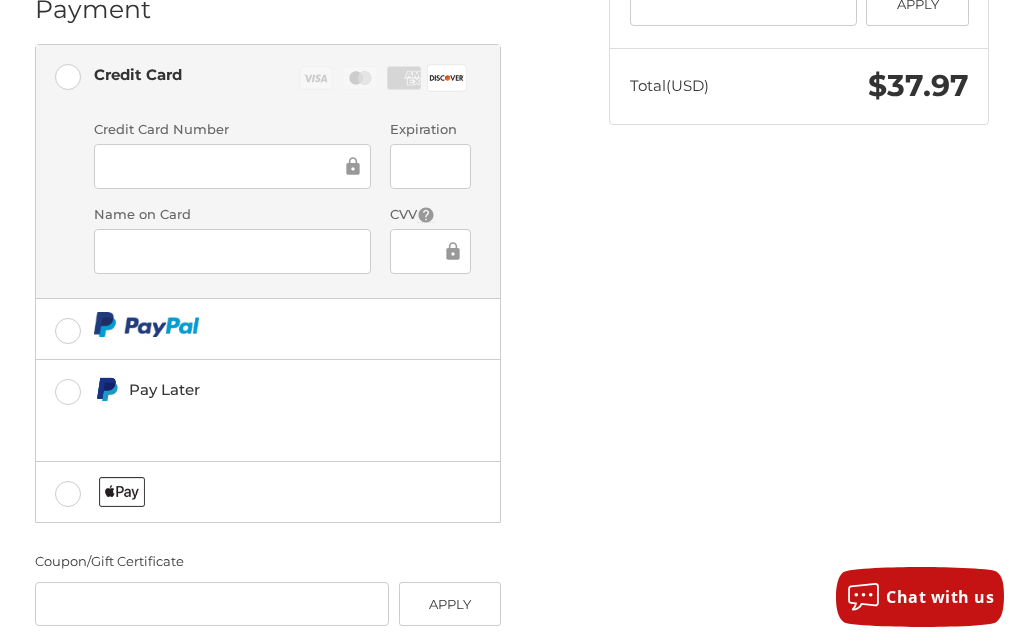click on "Place Order" at bounding box center (268, 680) 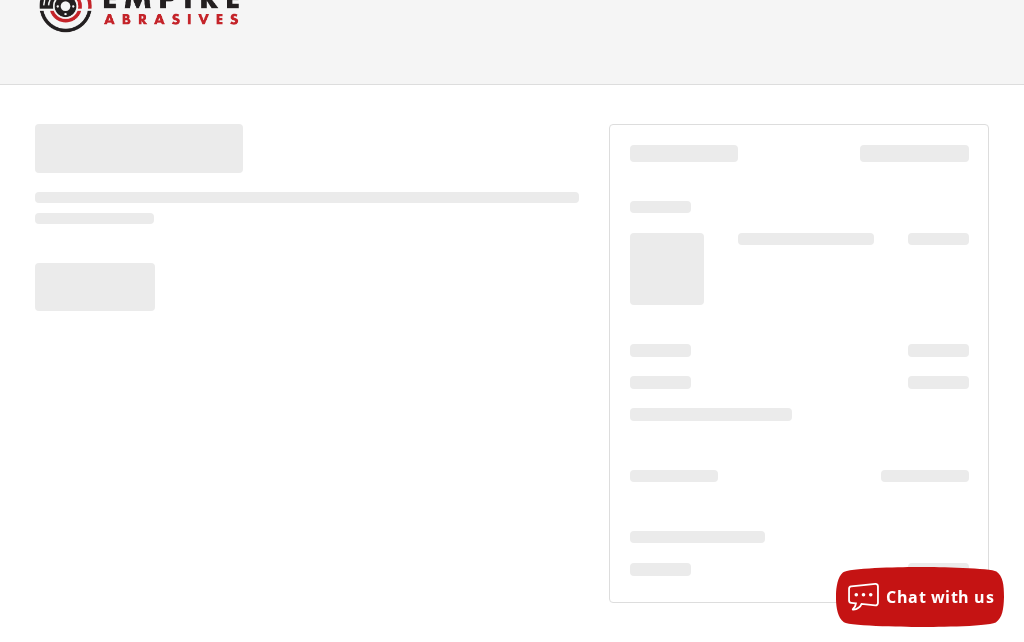scroll, scrollTop: 0, scrollLeft: 0, axis: both 